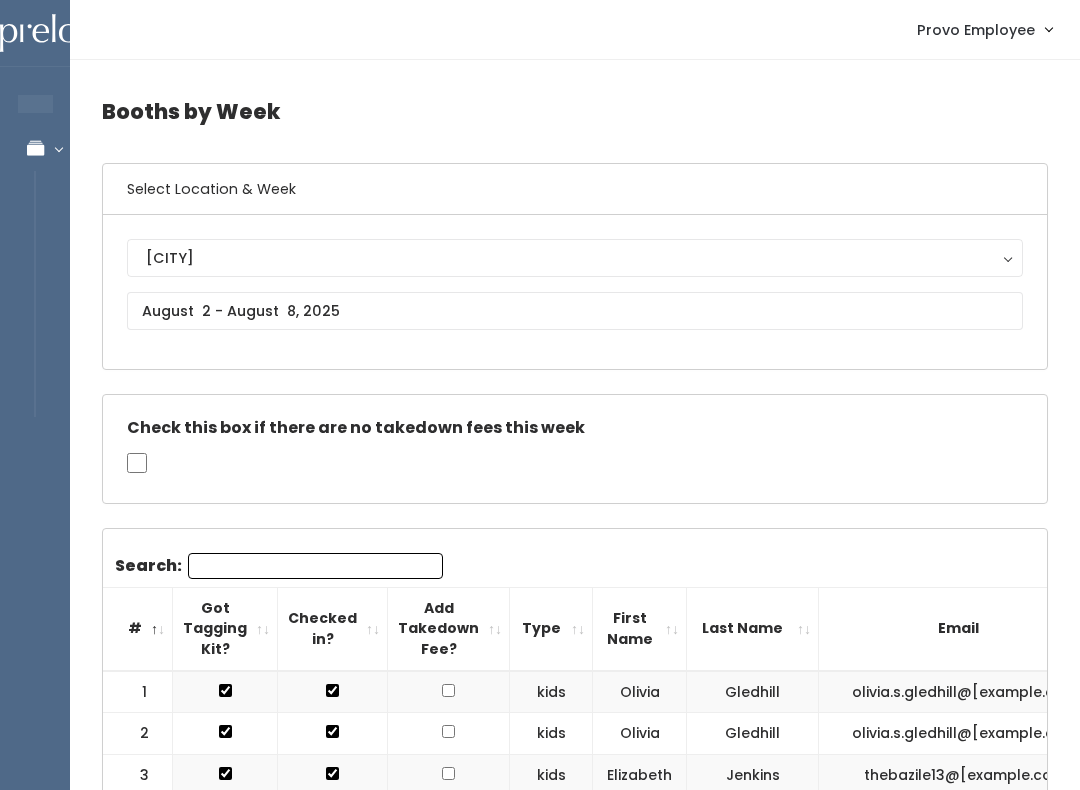 scroll, scrollTop: 2625, scrollLeft: 0, axis: vertical 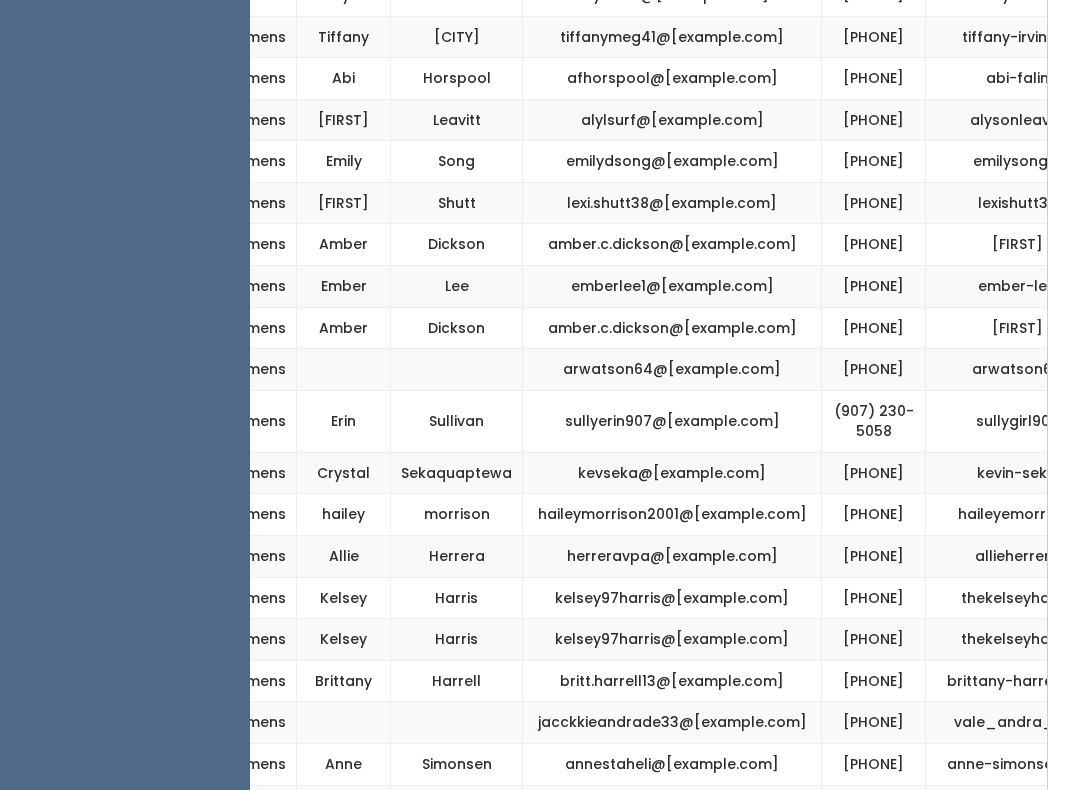 click on "EMPLOYEES
Manage Bookings
Booths by Week
All Bookings
Bookings with Booths
Booth Discounts
Seller Check-in" at bounding box center (125, -101) 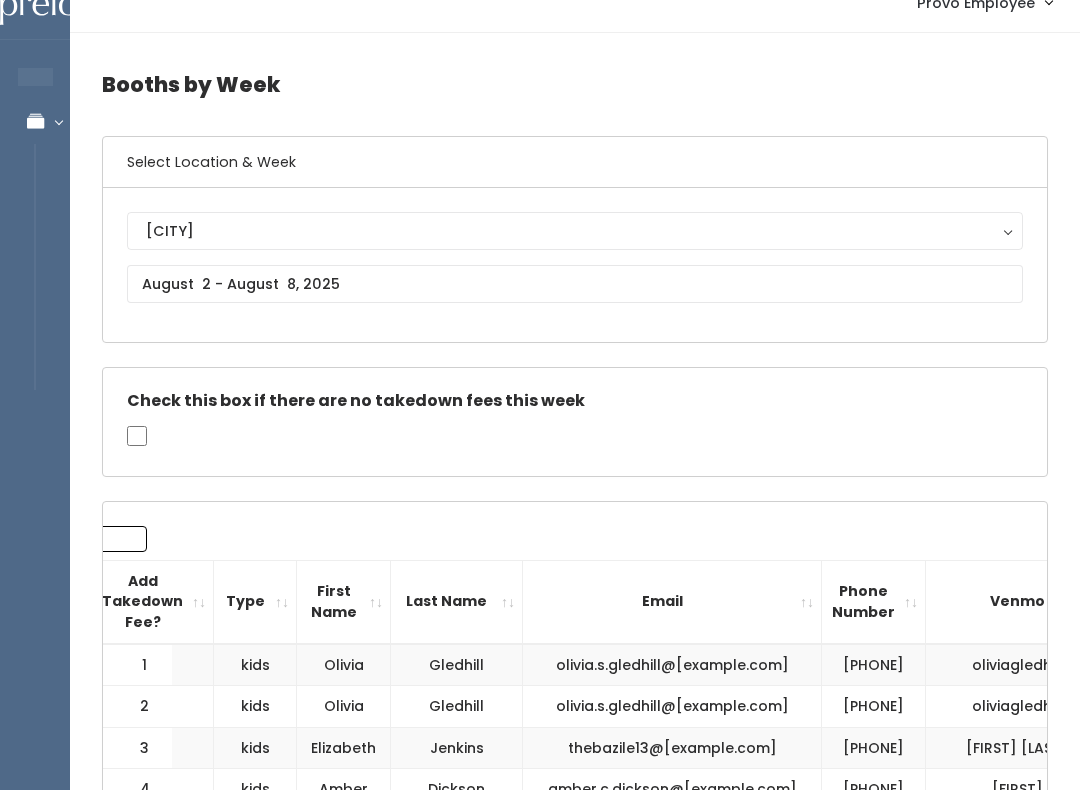 scroll, scrollTop: 0, scrollLeft: 0, axis: both 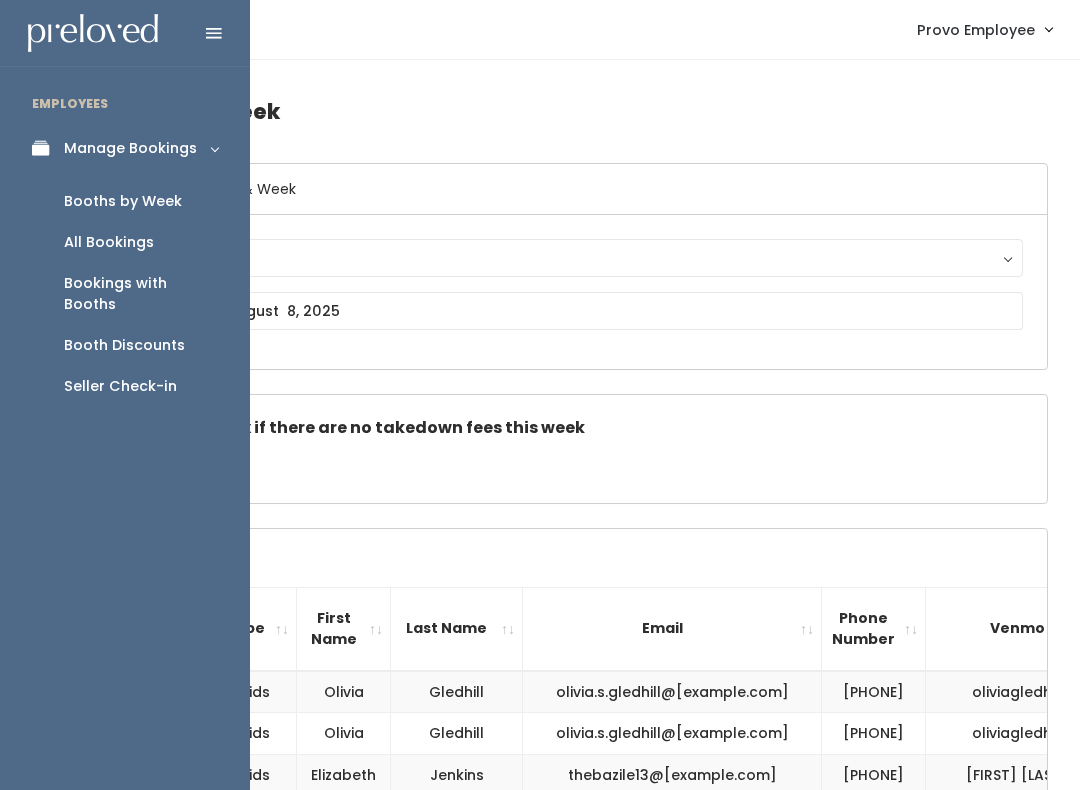 click on "Booth Discounts" at bounding box center (124, 345) 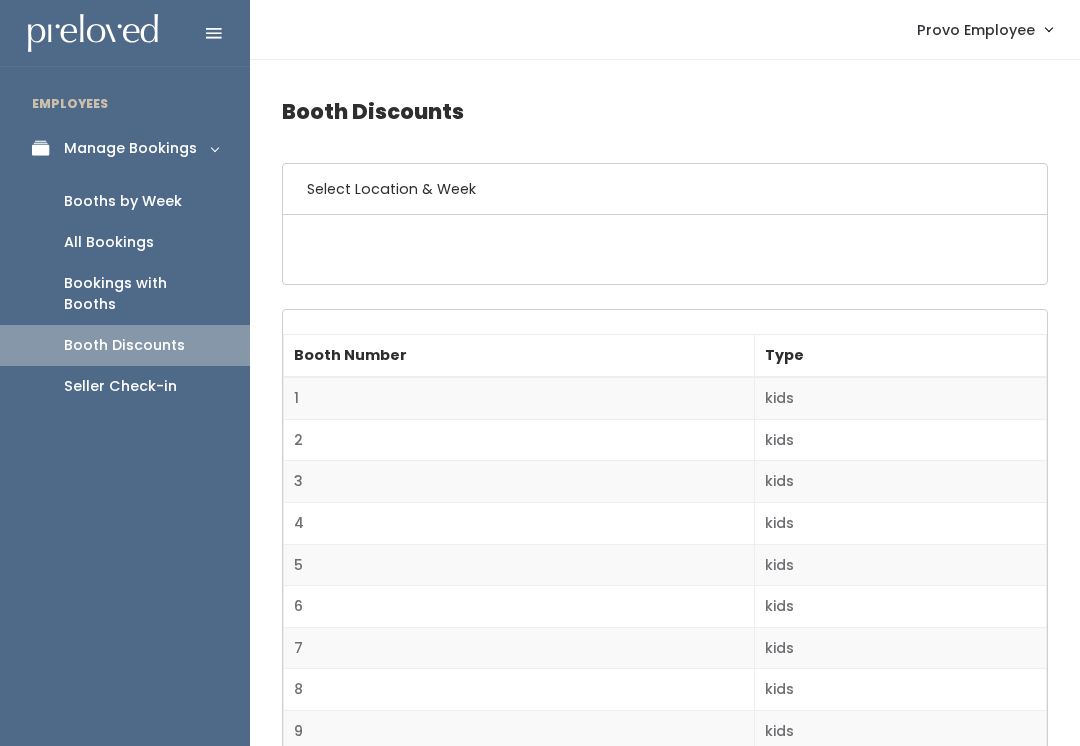 scroll, scrollTop: 0, scrollLeft: 0, axis: both 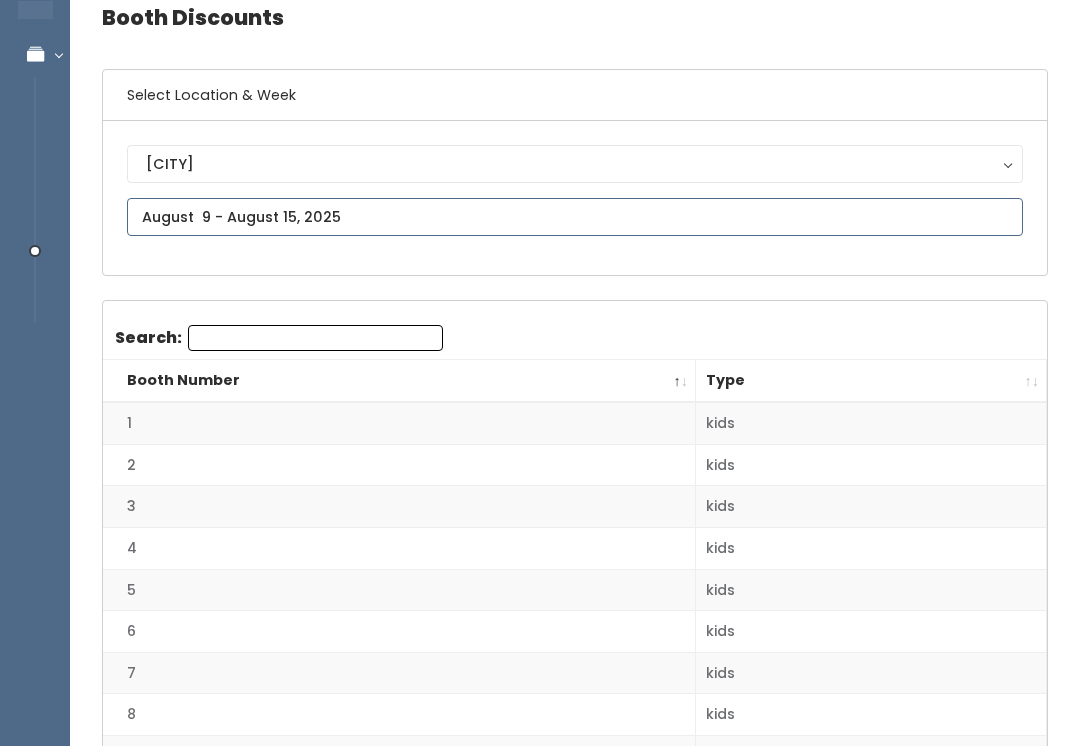 click at bounding box center [575, 217] 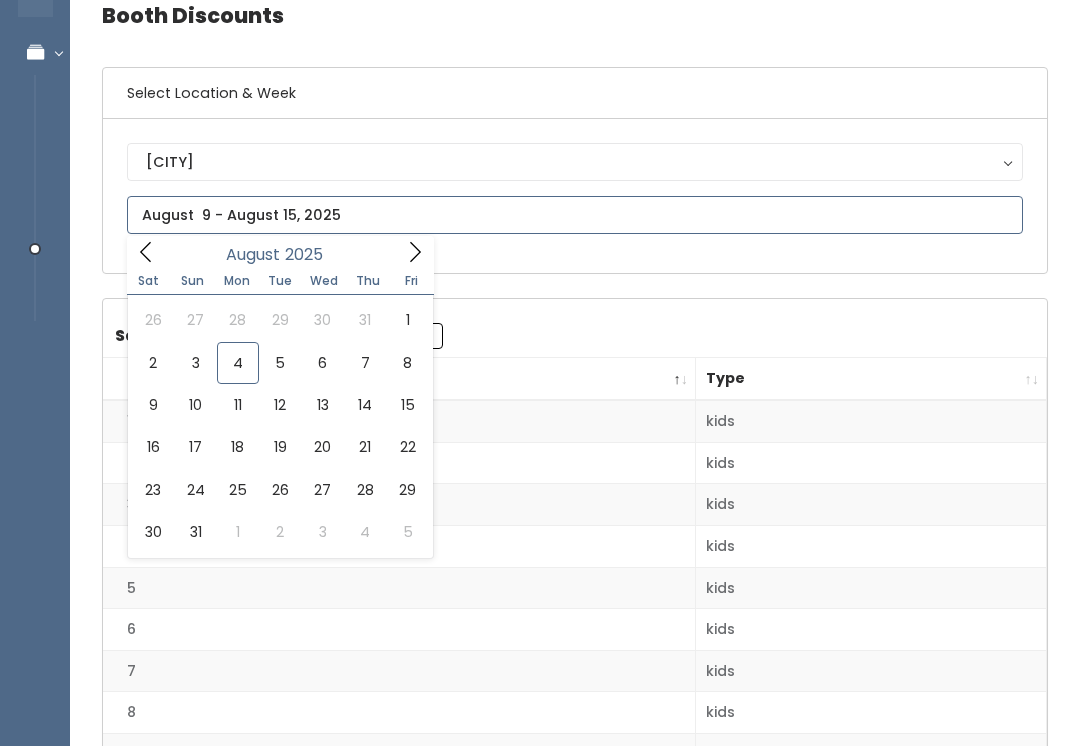 scroll, scrollTop: 96, scrollLeft: 0, axis: vertical 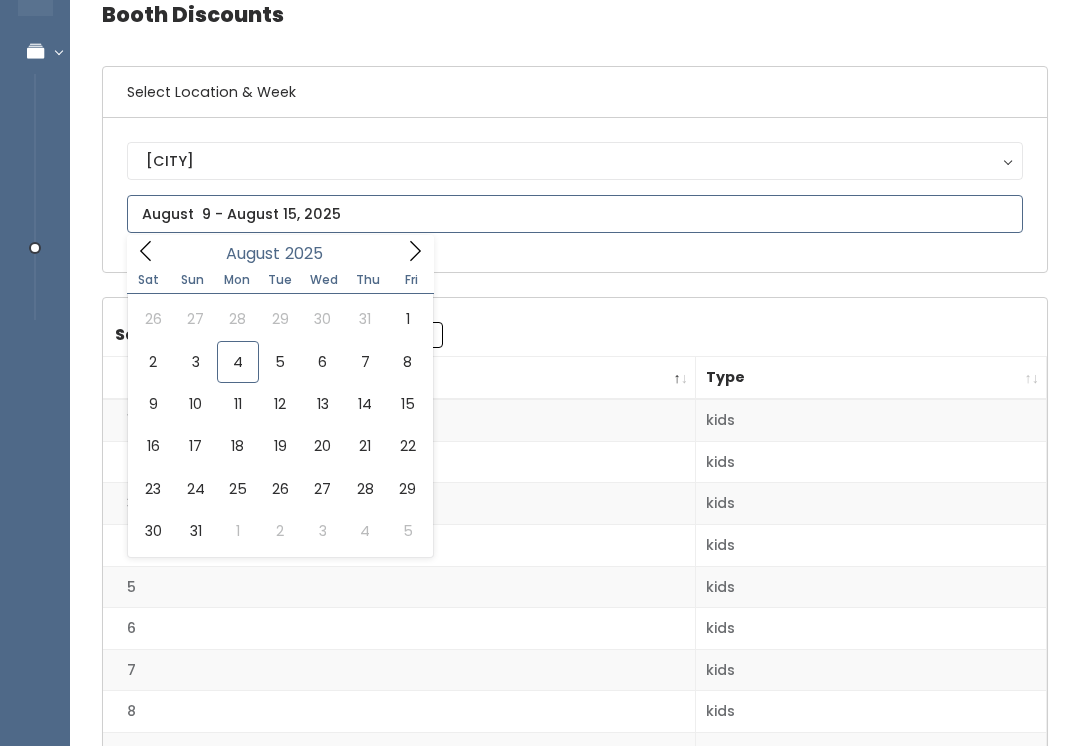type on "August 2 to August 8" 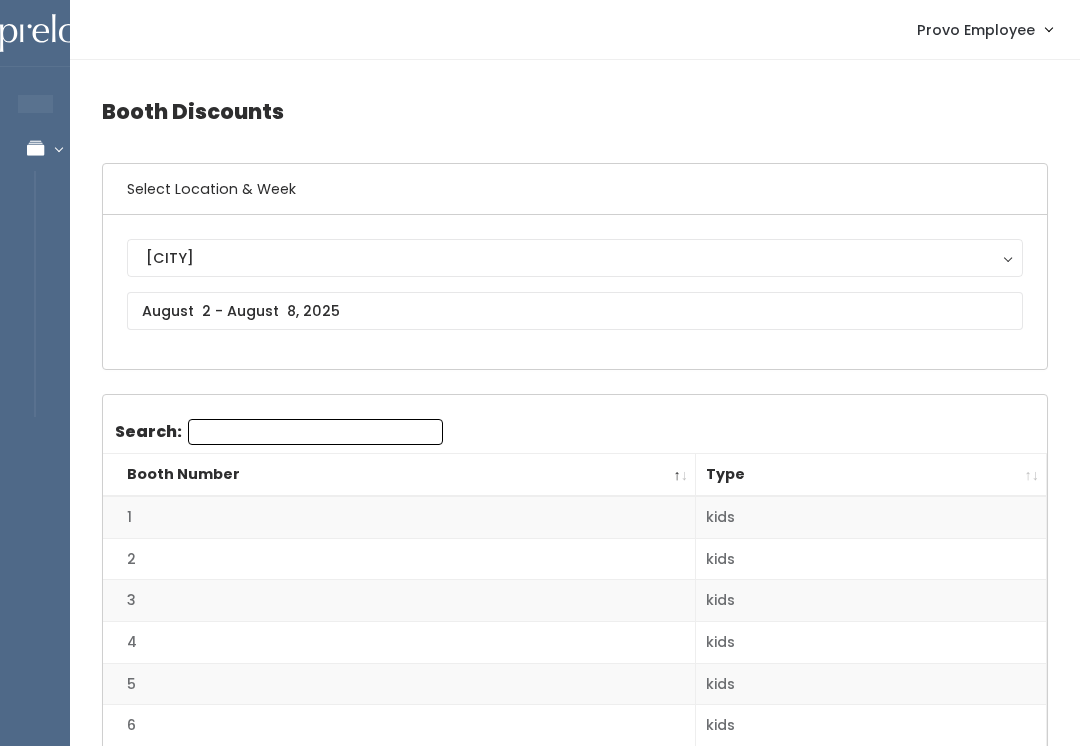 scroll, scrollTop: 0, scrollLeft: 0, axis: both 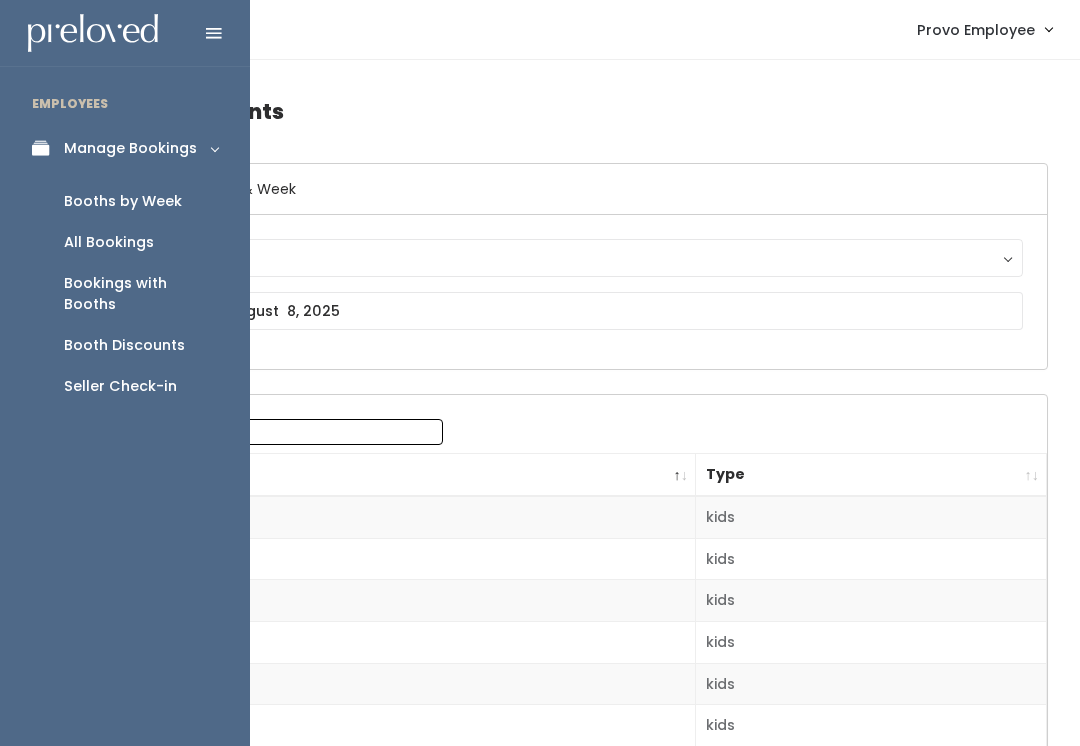 click on "Booth Discounts" at bounding box center (124, 345) 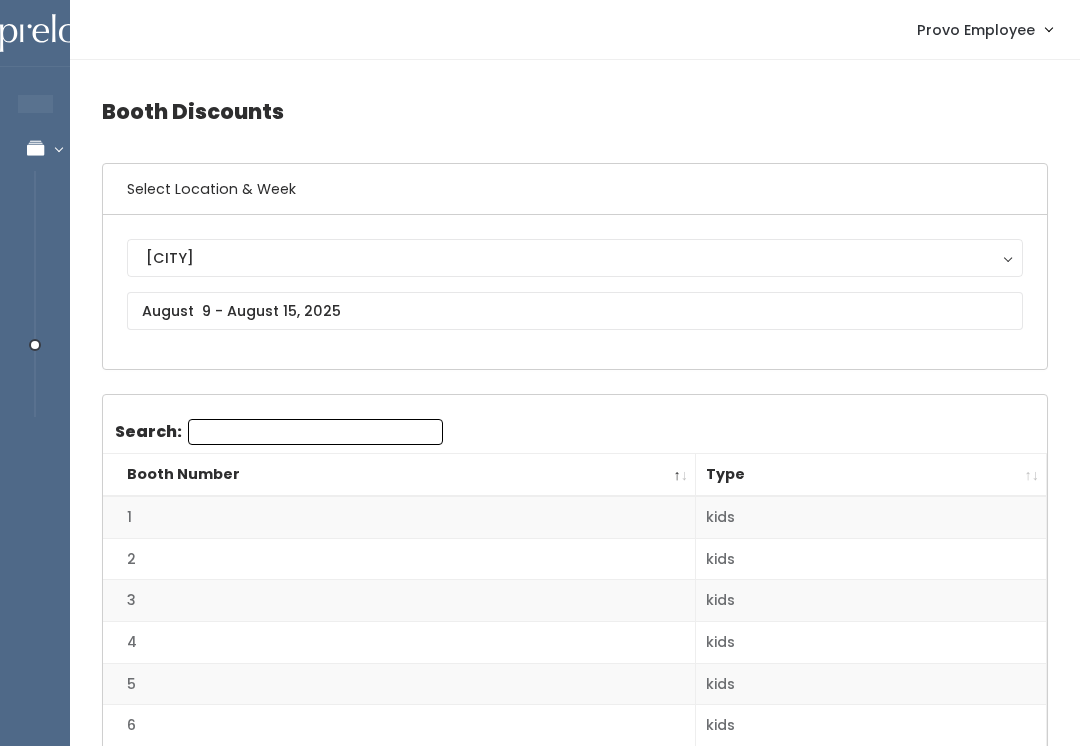 scroll, scrollTop: 0, scrollLeft: 0, axis: both 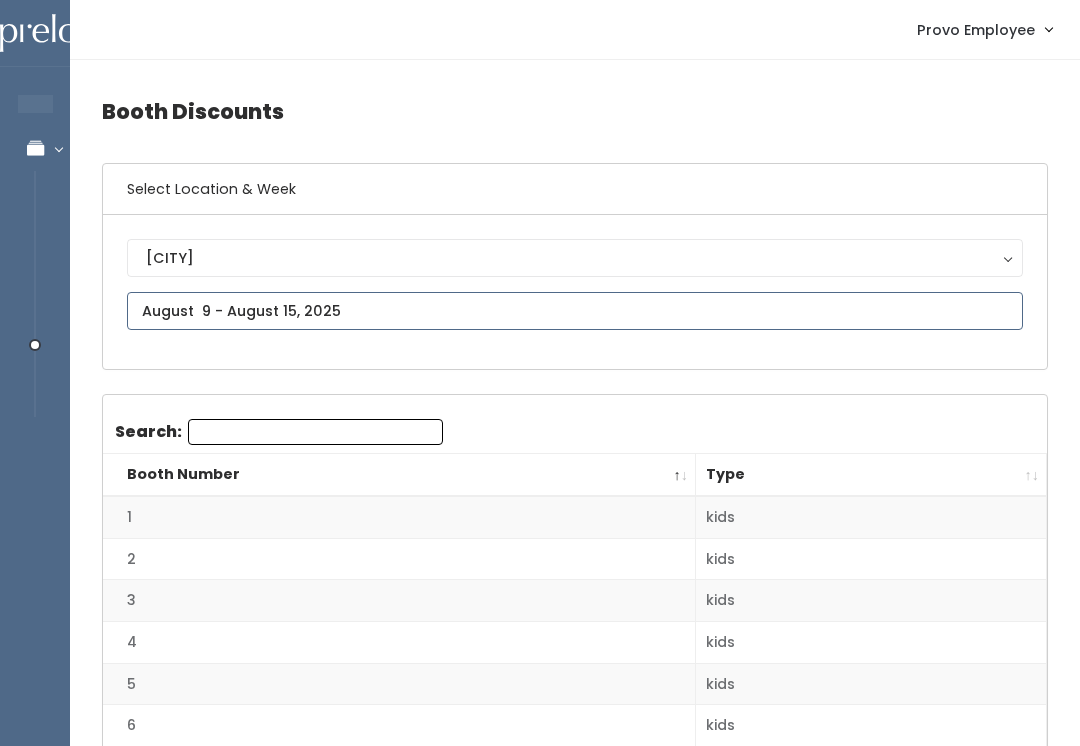 click at bounding box center [575, 311] 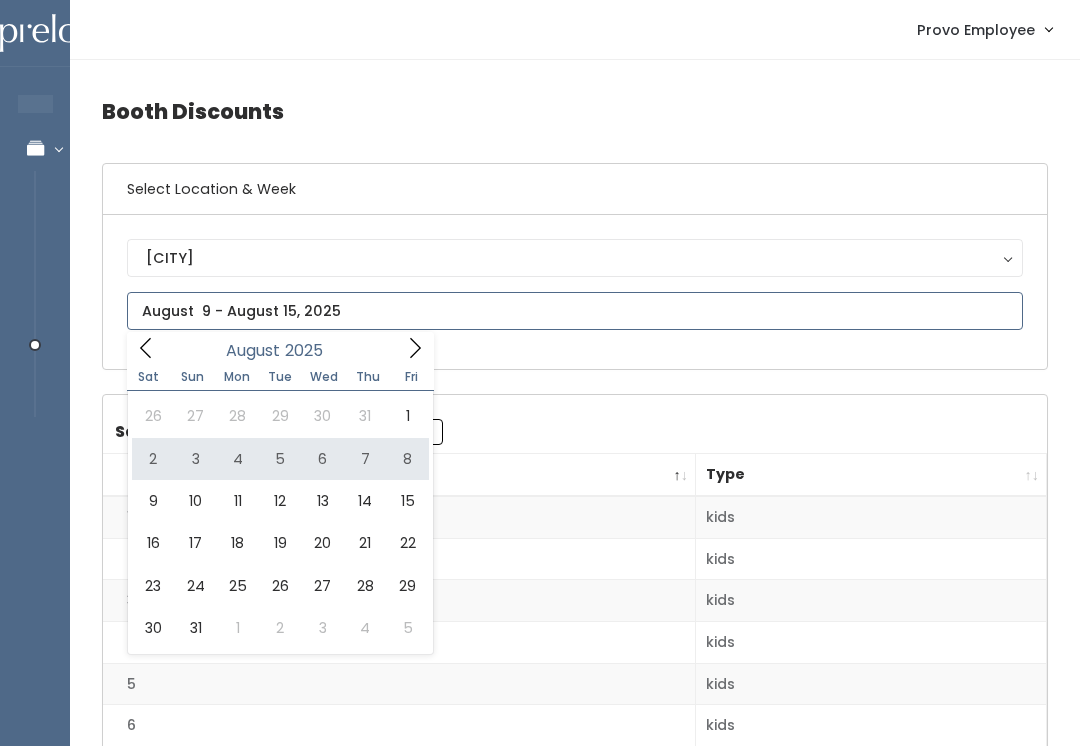 type on "August 2 to August 8" 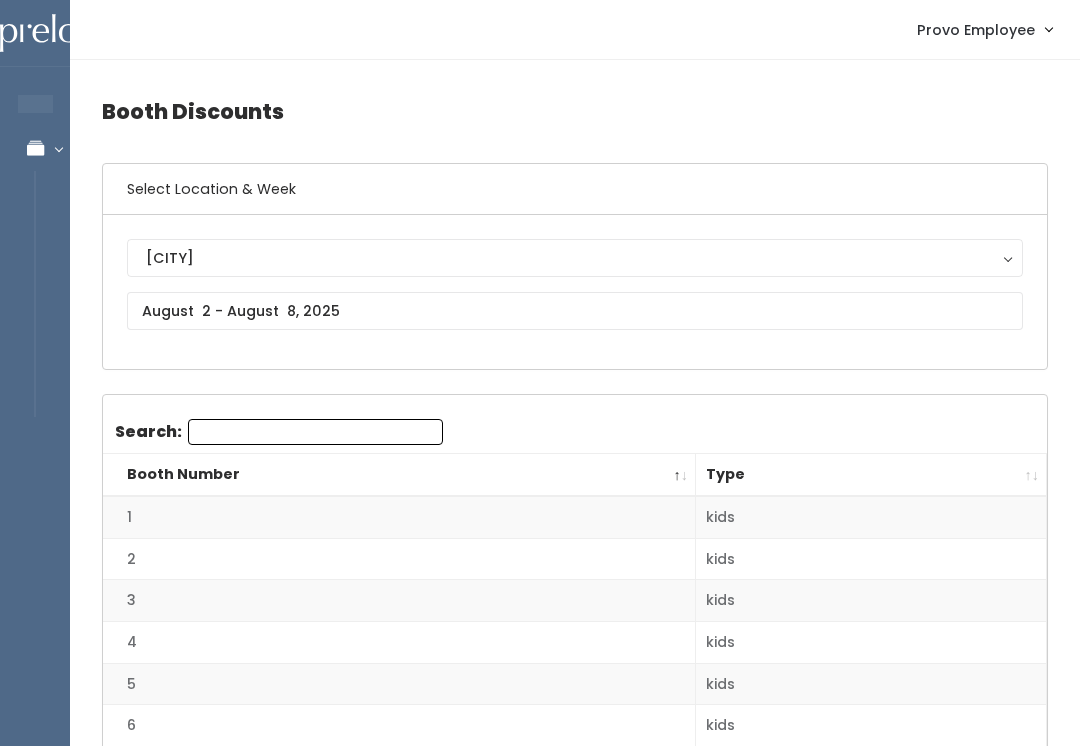 scroll, scrollTop: 0, scrollLeft: 0, axis: both 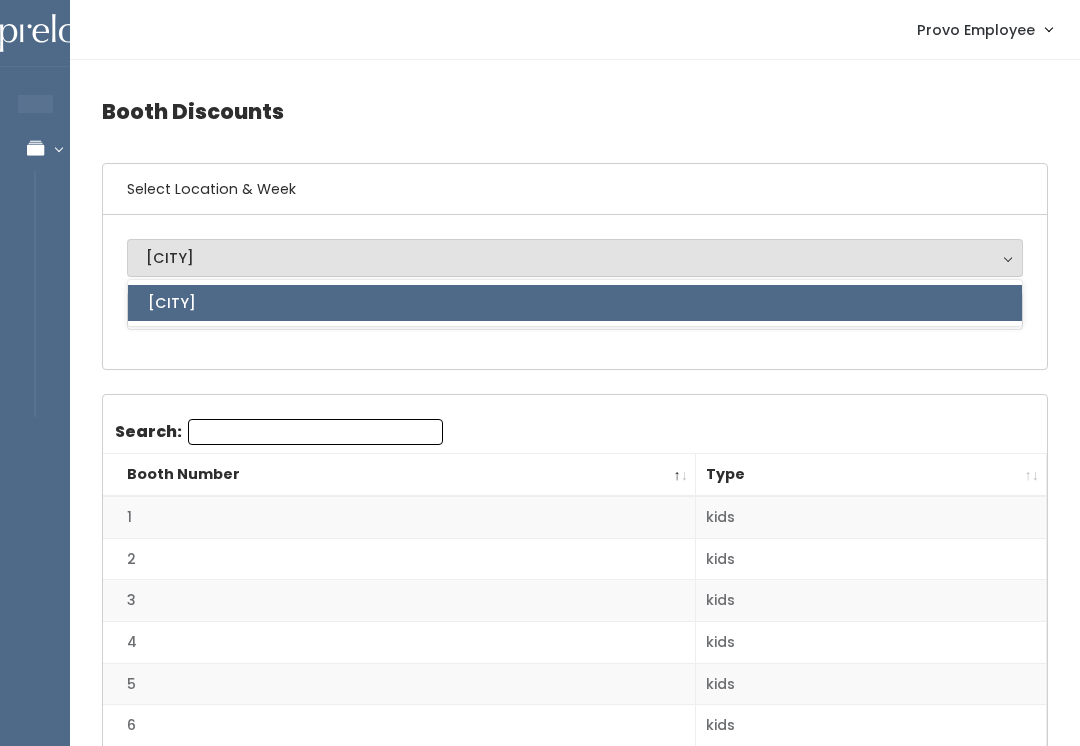 click on "[CITY]" at bounding box center (575, 303) 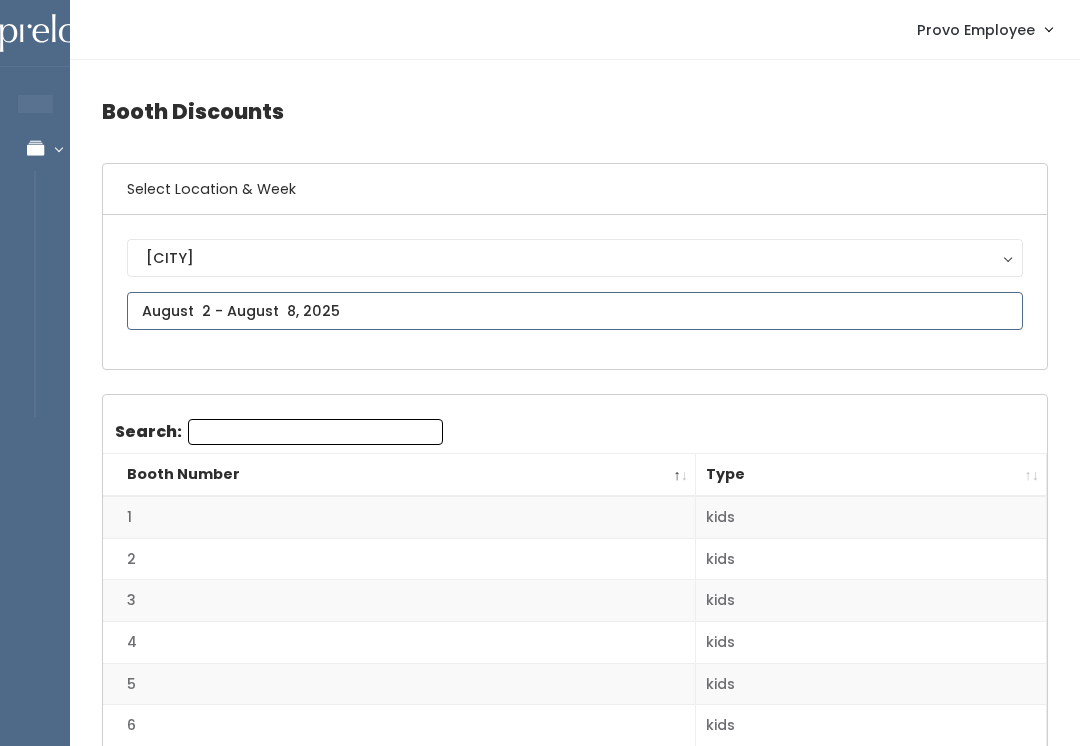 click at bounding box center [575, 311] 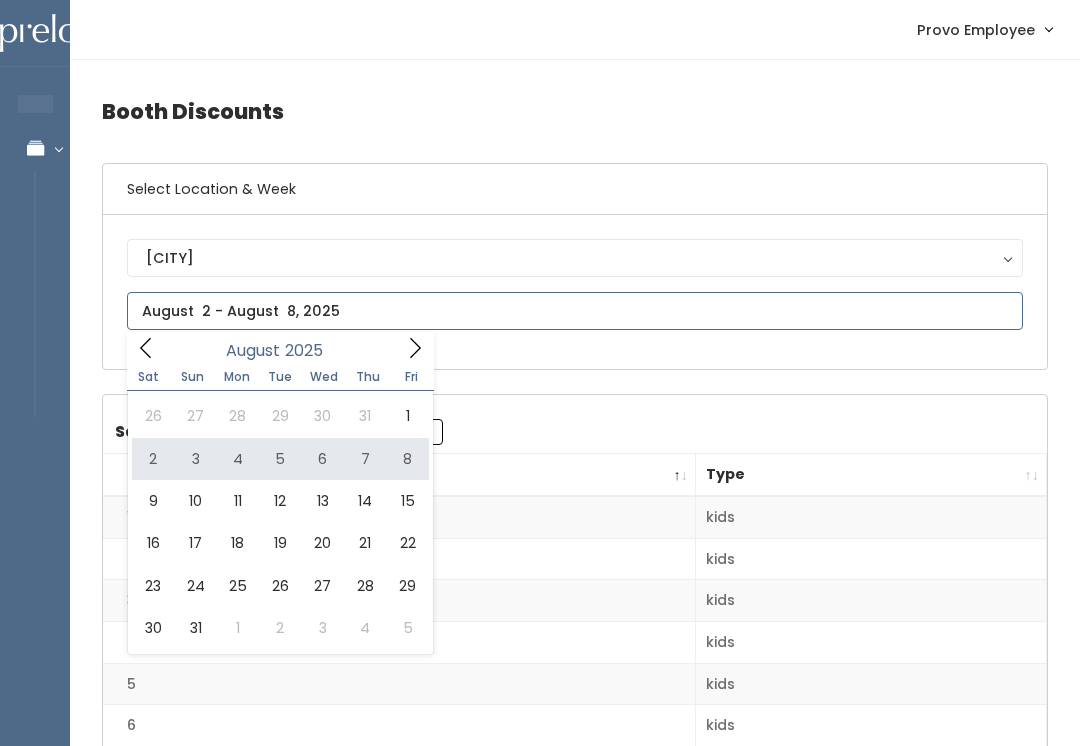 type on "August 2 to August 8" 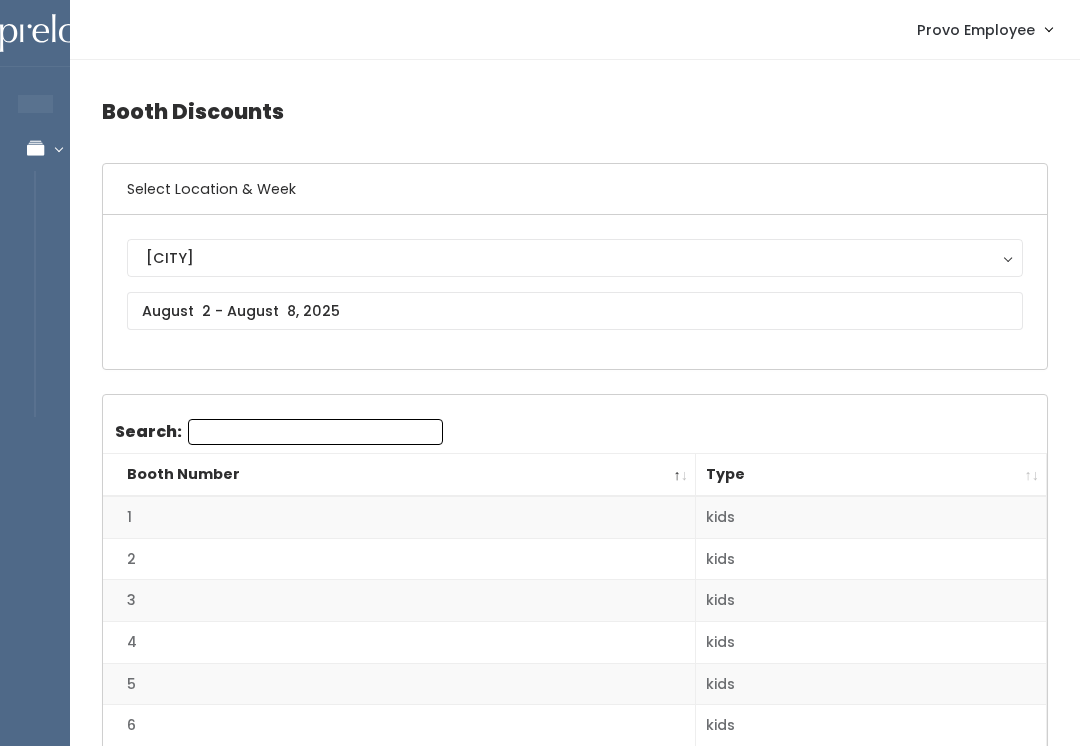 scroll, scrollTop: 0, scrollLeft: 0, axis: both 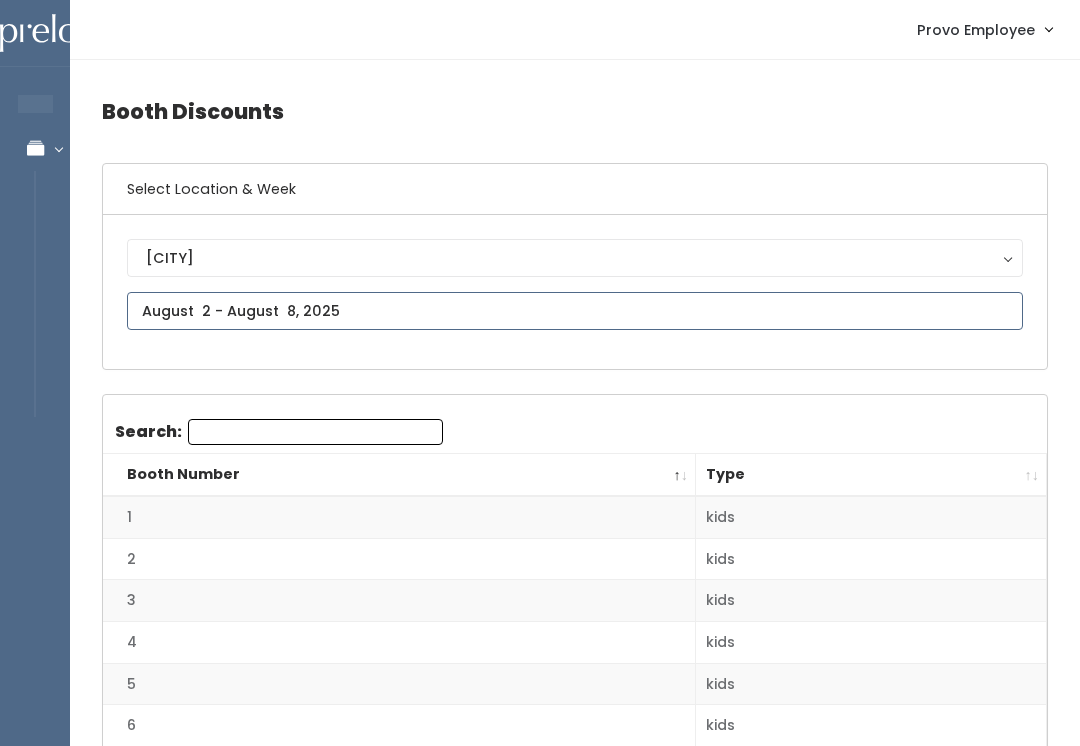 click at bounding box center (575, 311) 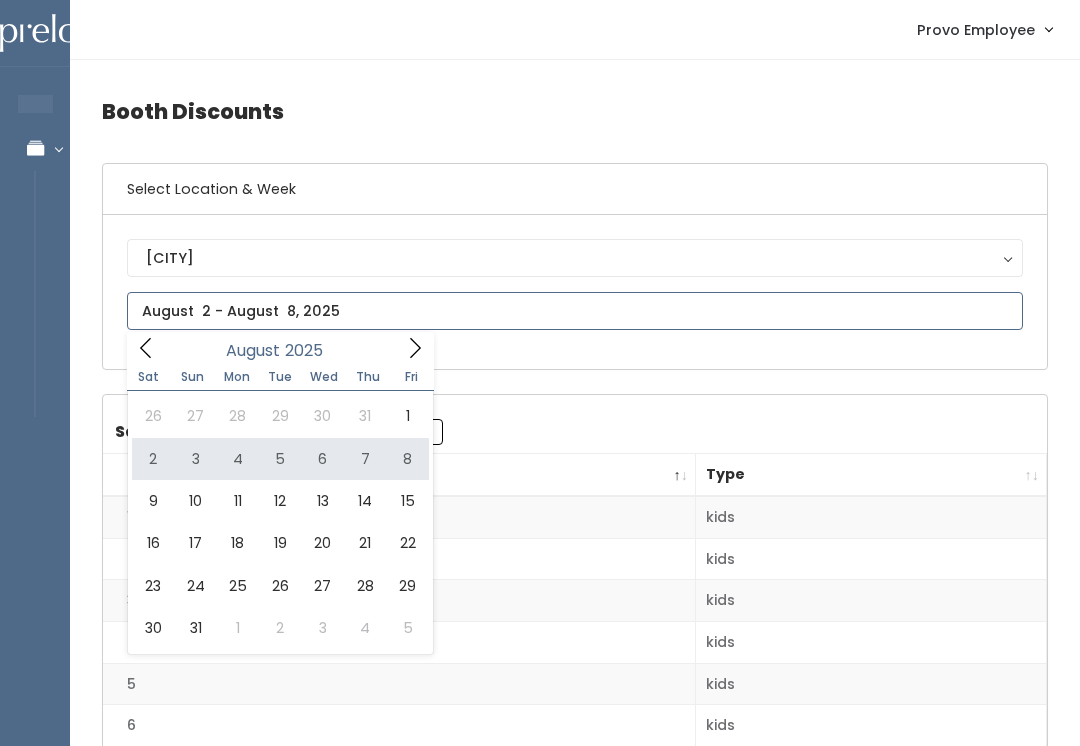 type on "August 2 to August 8" 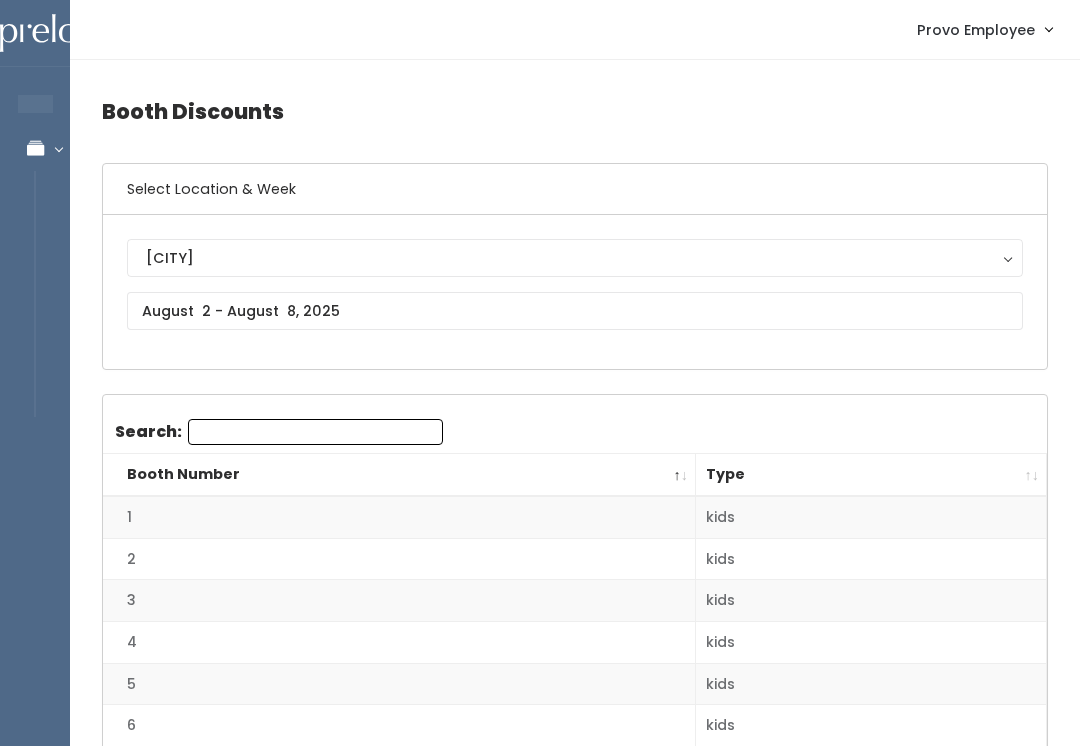 scroll, scrollTop: 0, scrollLeft: 0, axis: both 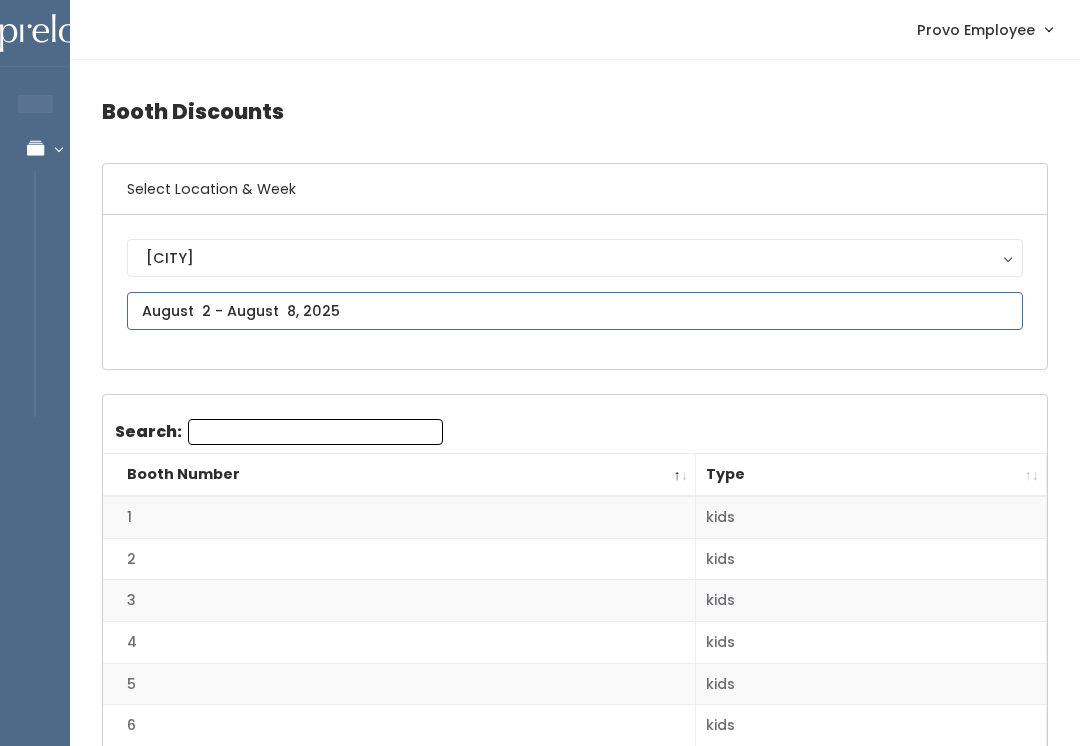 click on "[CITY] Employee" at bounding box center (540, 1675) 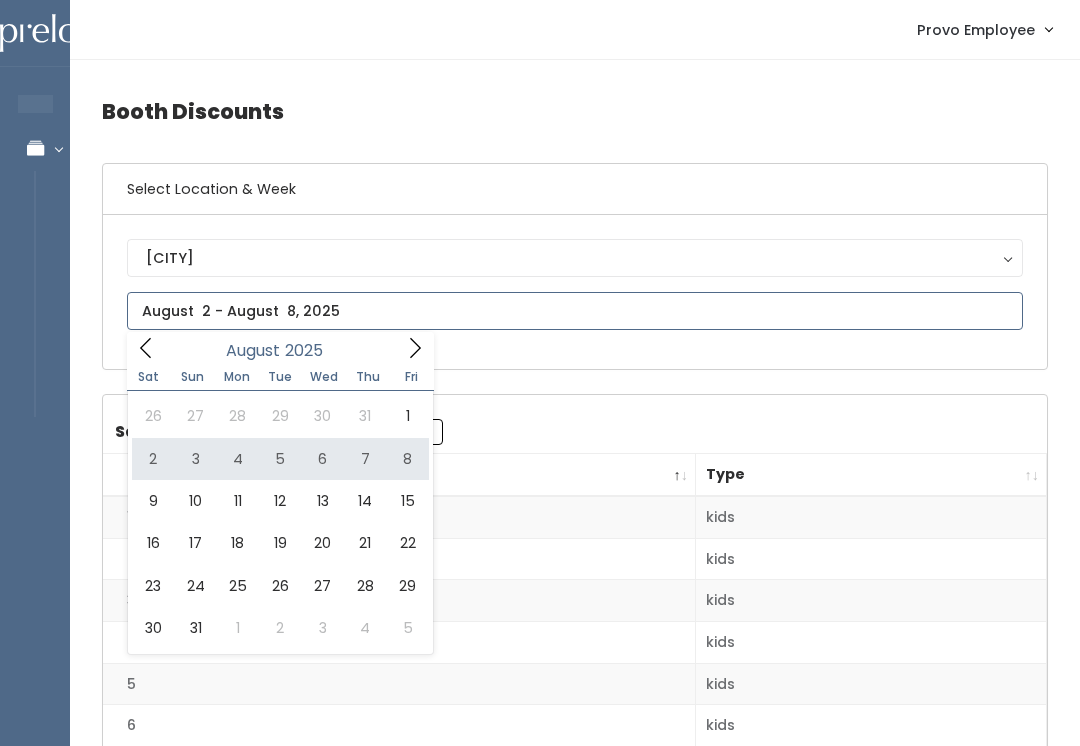 type on "August 2 to August 8" 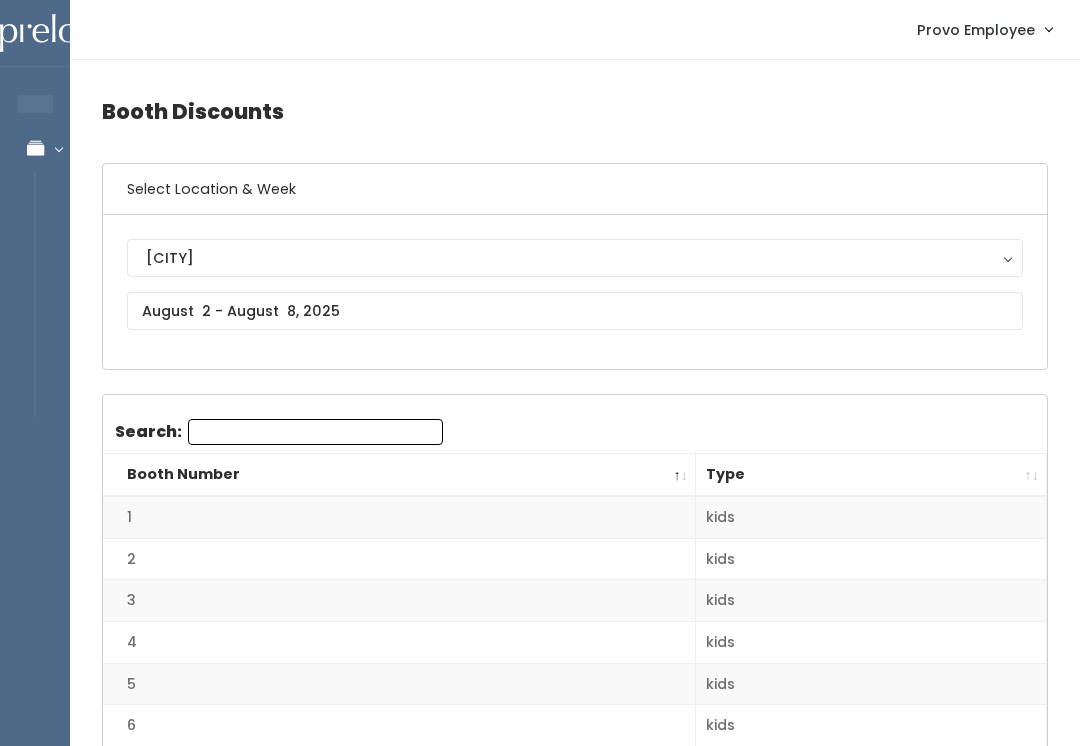 scroll, scrollTop: 0, scrollLeft: 0, axis: both 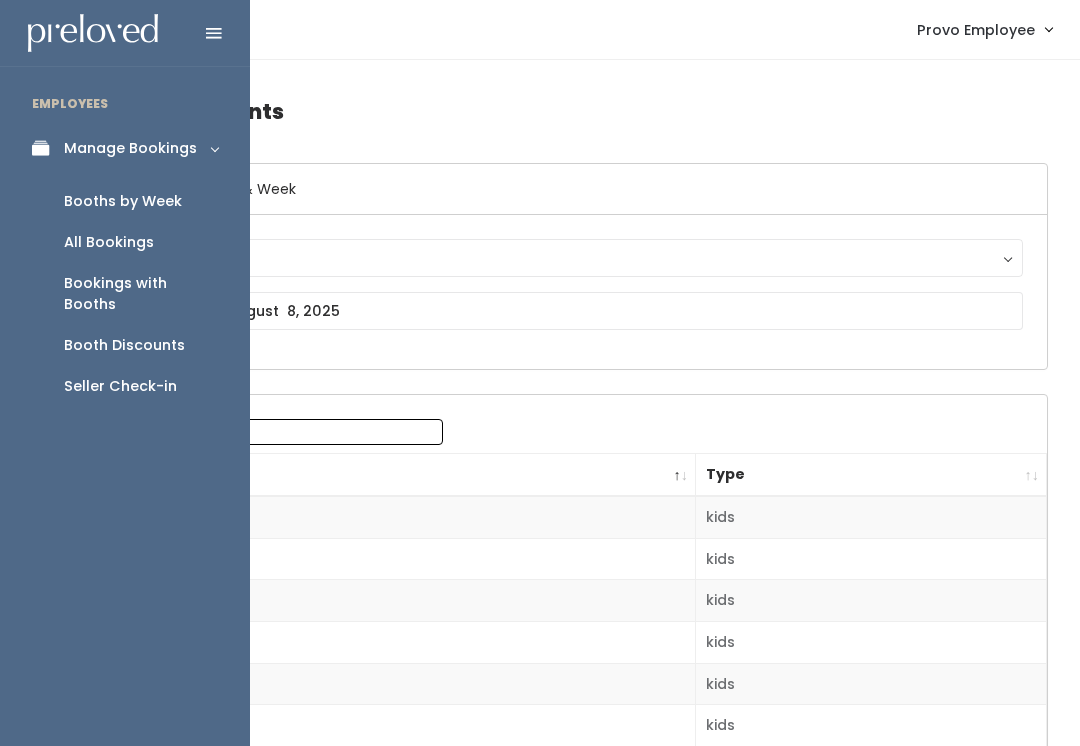 click on "Booth Discounts" at bounding box center [125, 345] 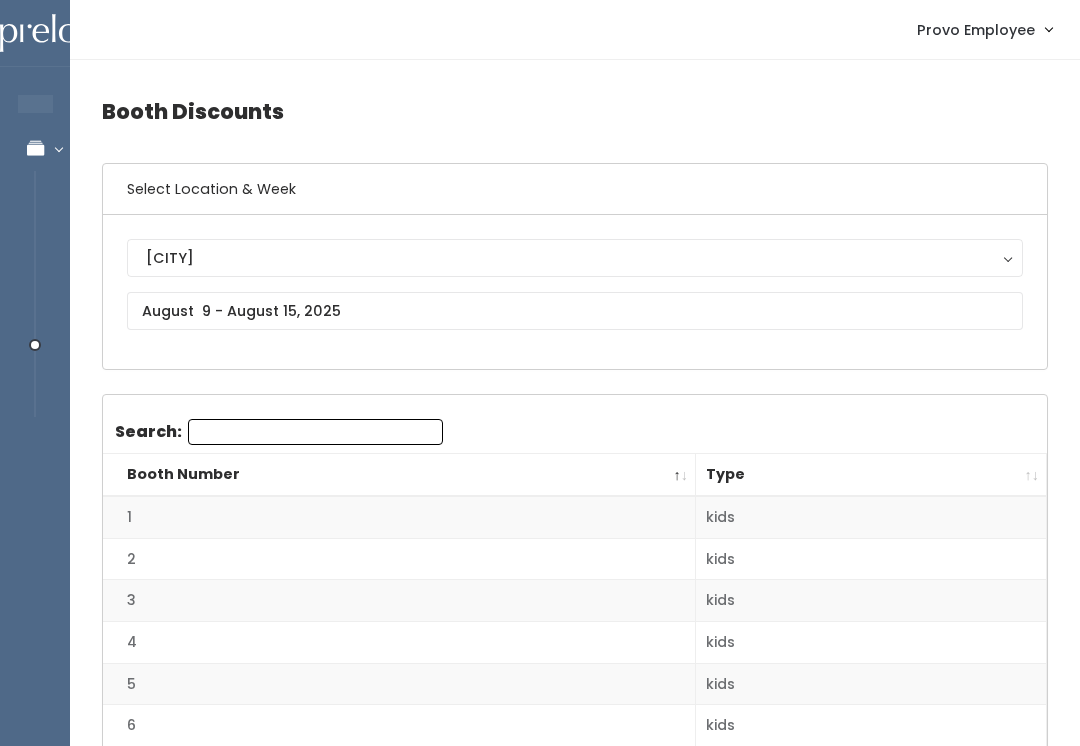 scroll, scrollTop: 0, scrollLeft: 0, axis: both 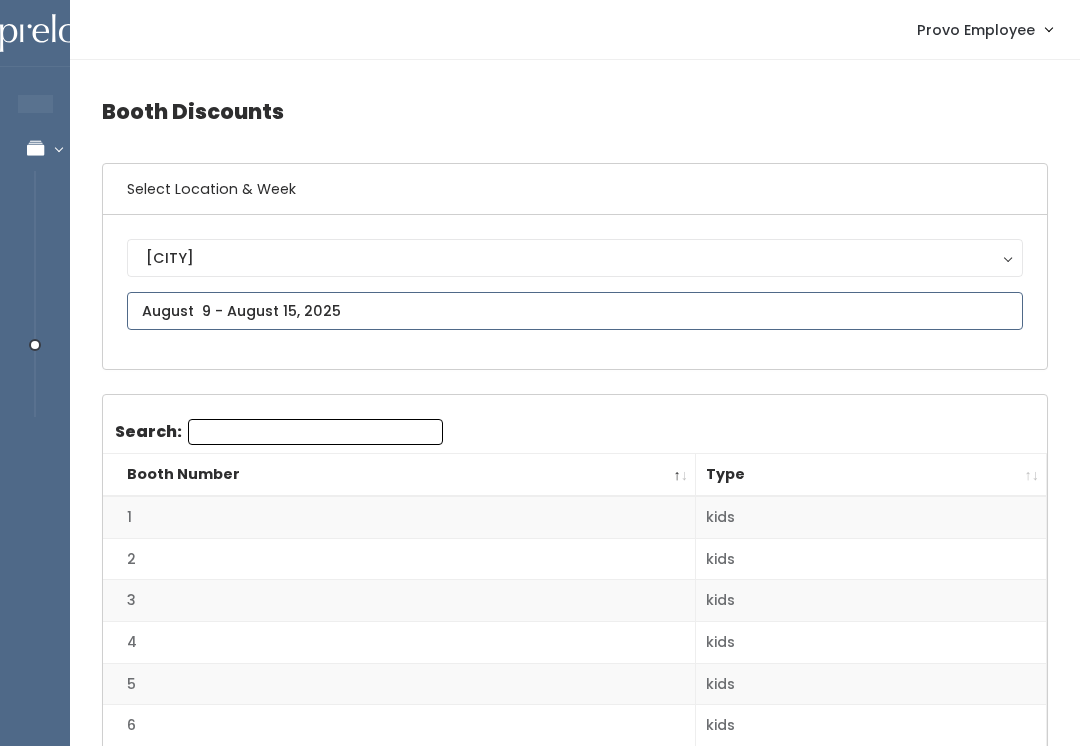 click at bounding box center [575, 311] 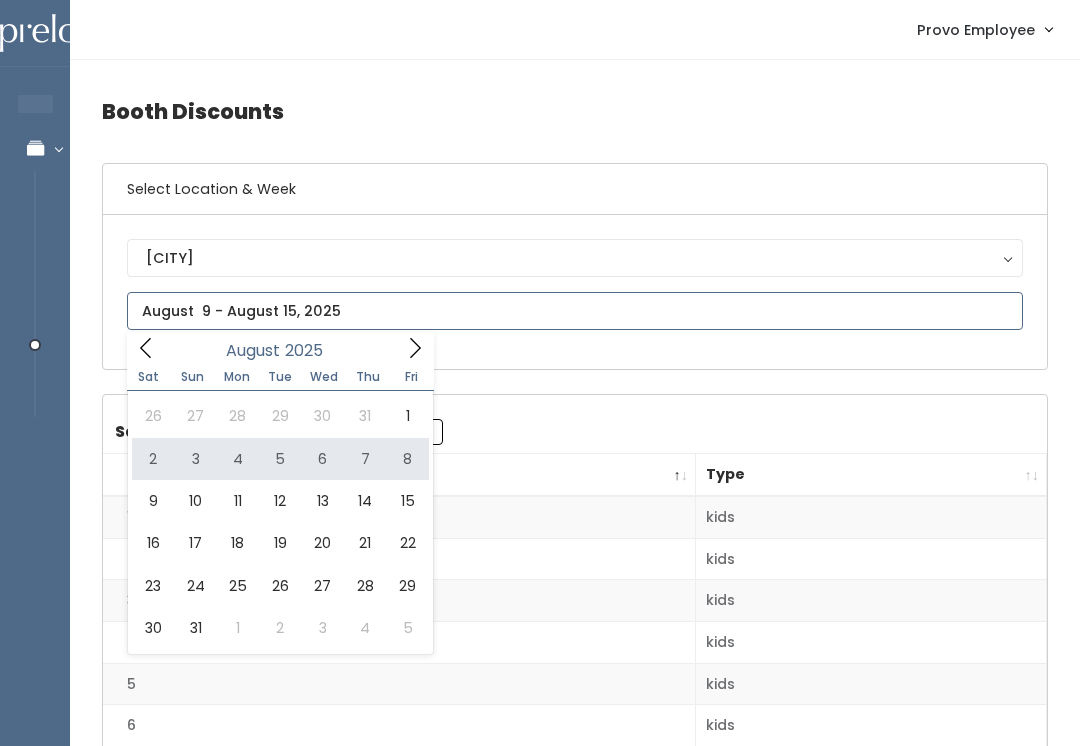 type on "August 2 to August 8" 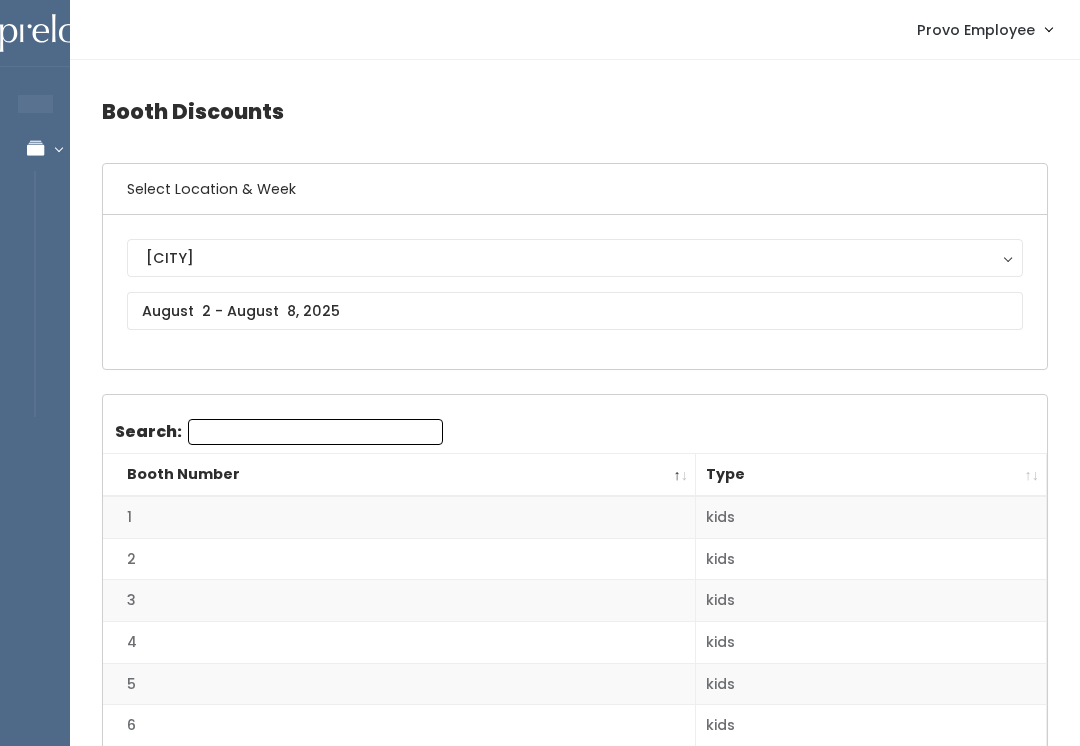 scroll, scrollTop: 0, scrollLeft: 0, axis: both 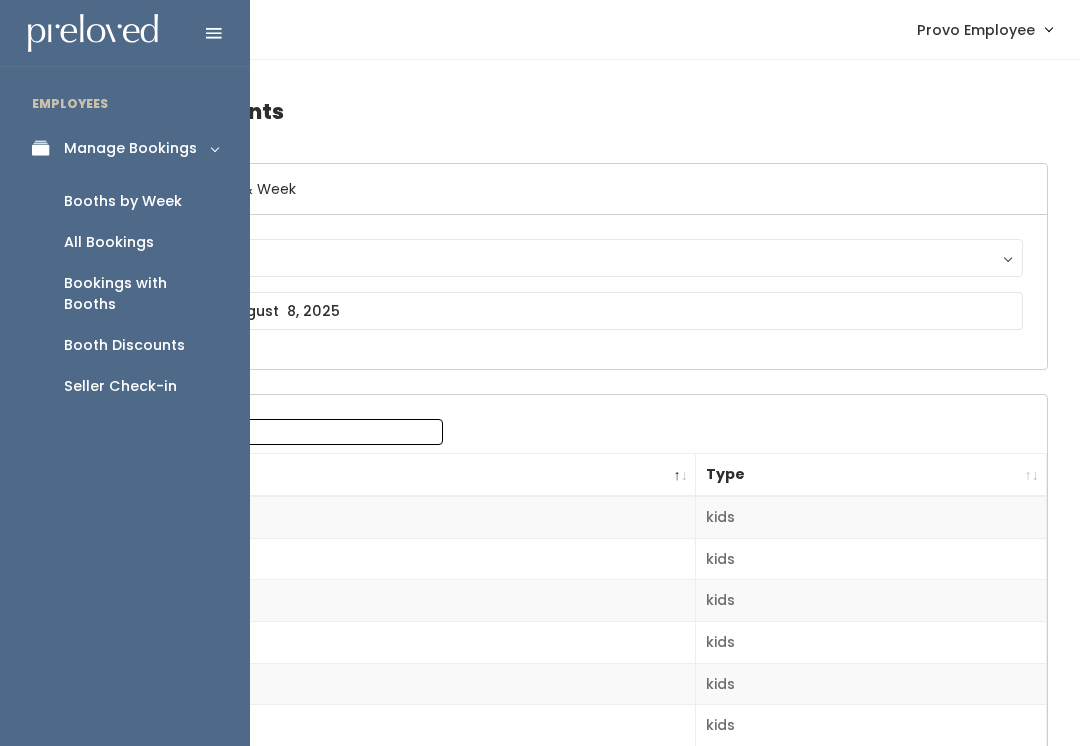 click on "Booths by Week" at bounding box center (123, 201) 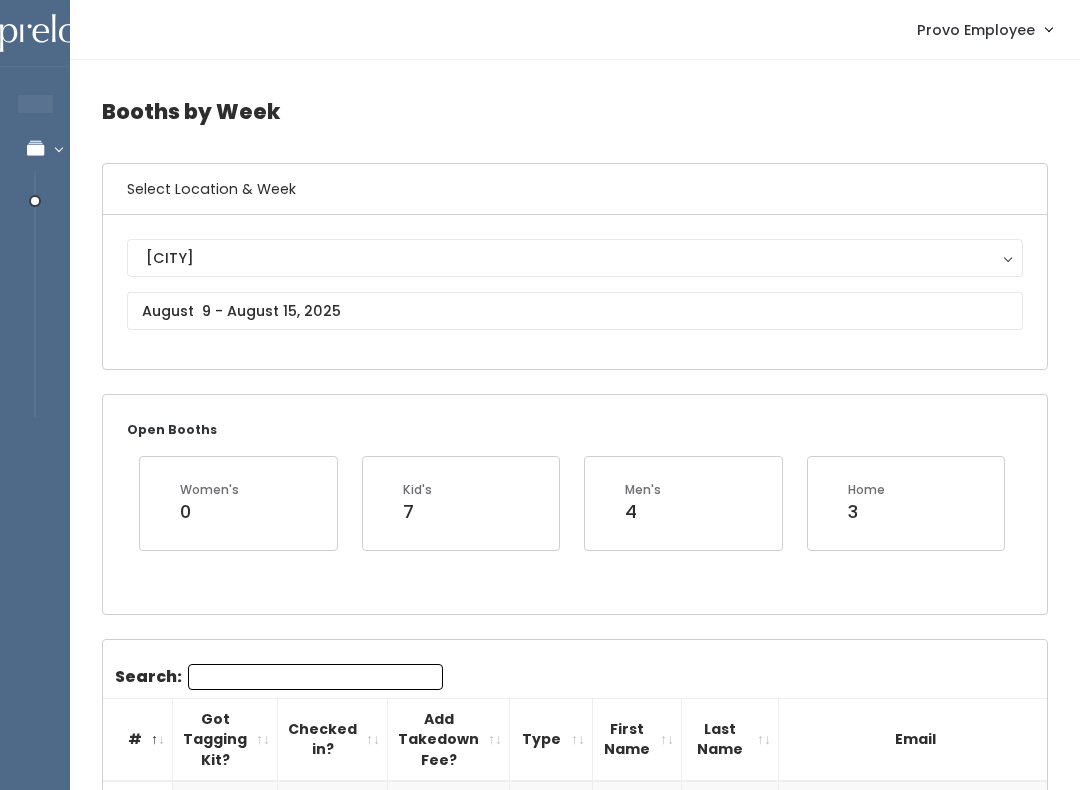 scroll, scrollTop: 0, scrollLeft: 0, axis: both 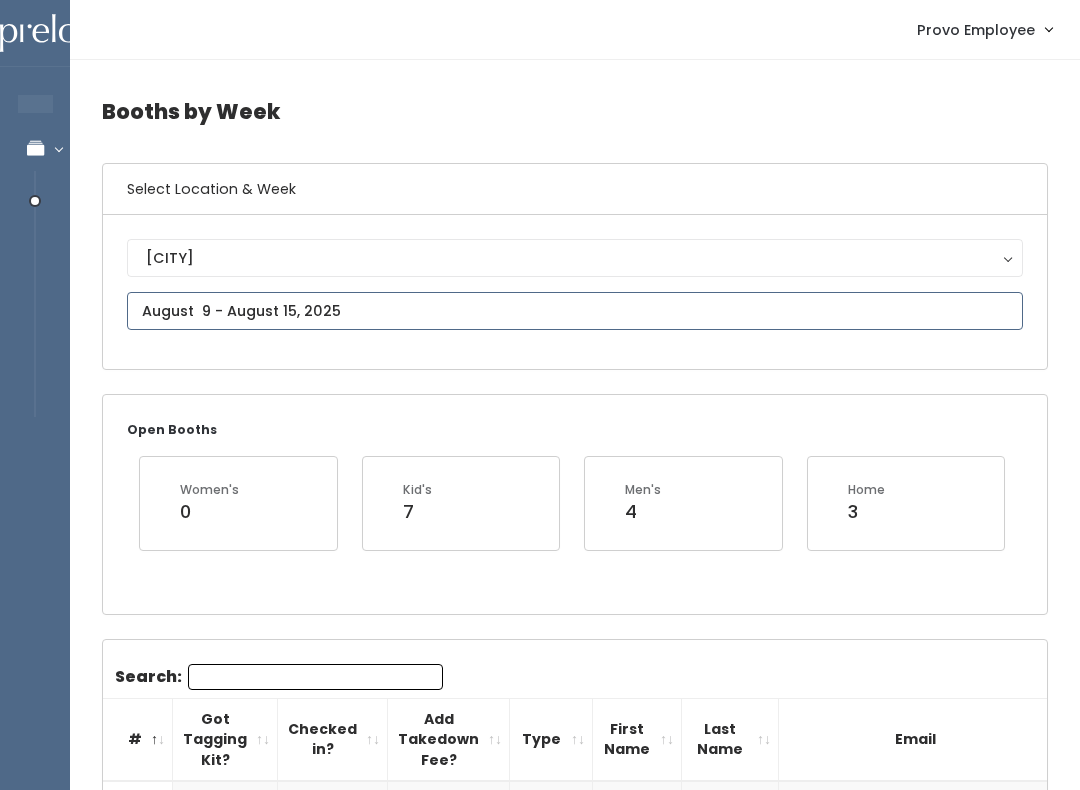 click at bounding box center (575, 311) 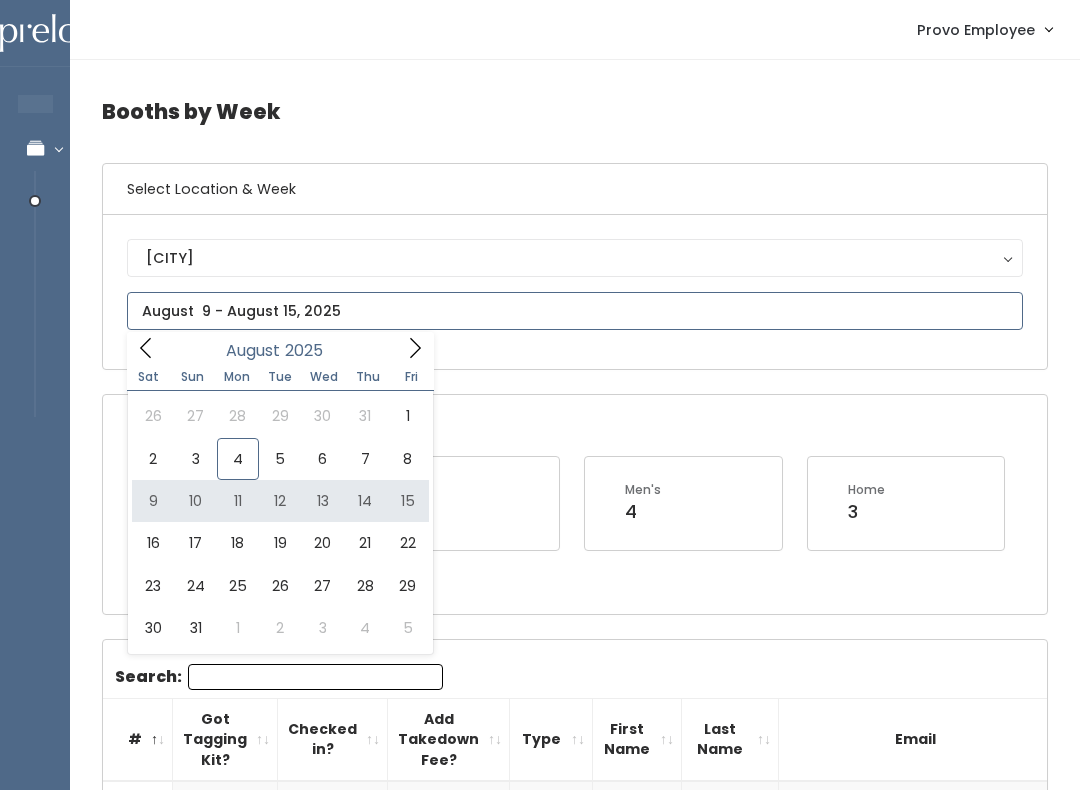 type on "August 9 to August 15" 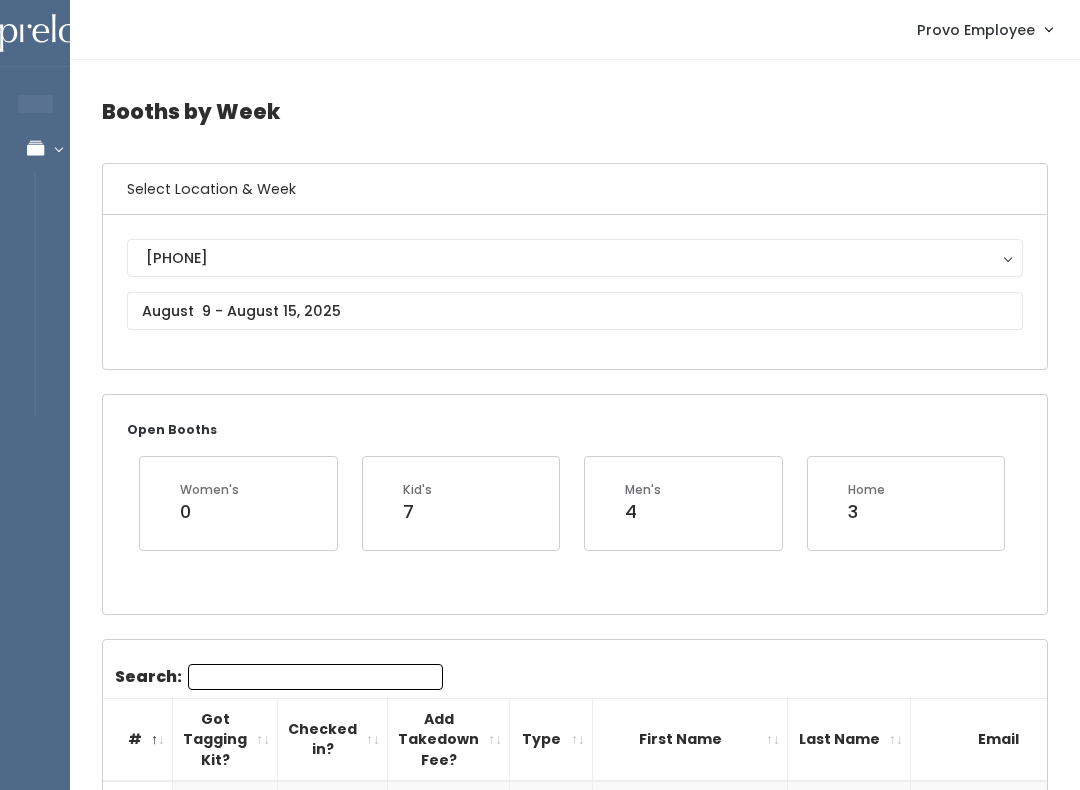 scroll, scrollTop: 0, scrollLeft: 0, axis: both 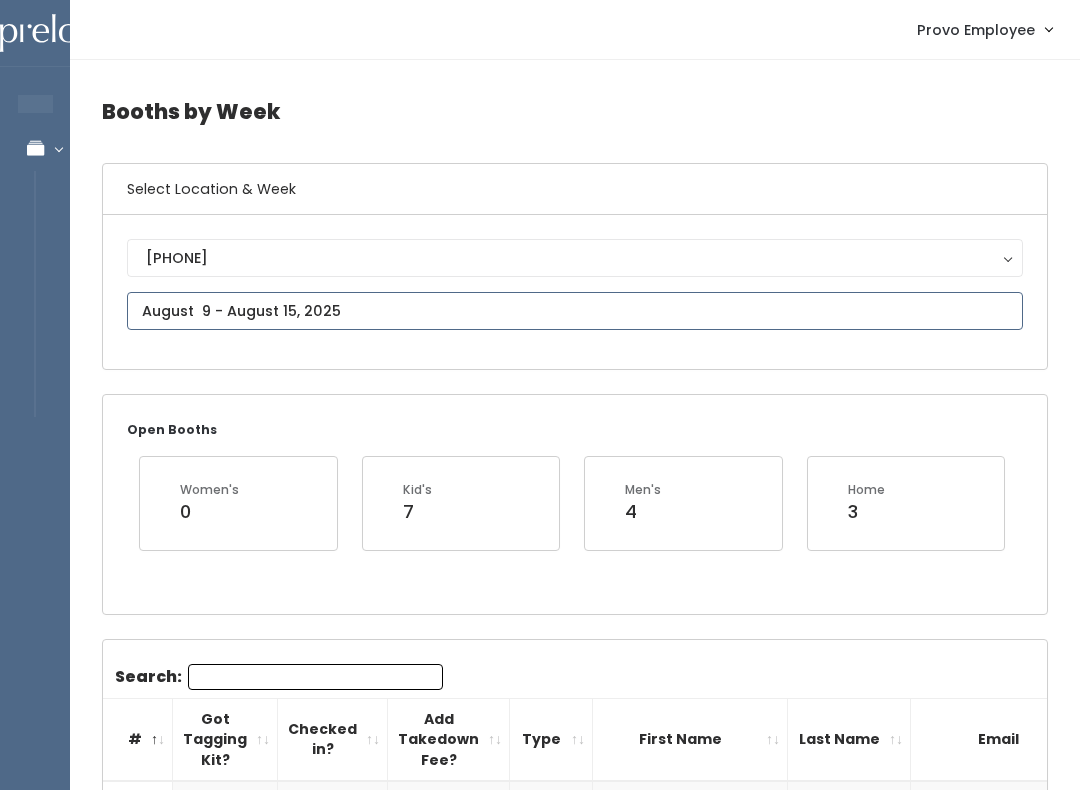 click at bounding box center (575, 311) 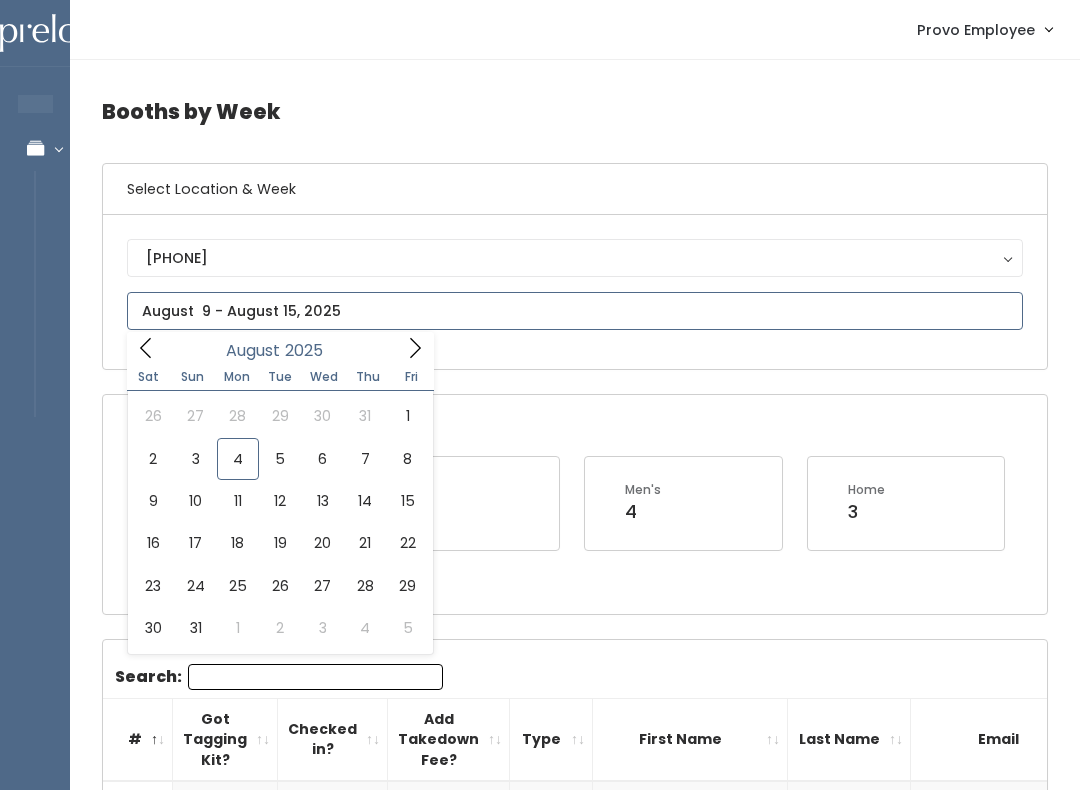type on "[DATE] to [DATE]" 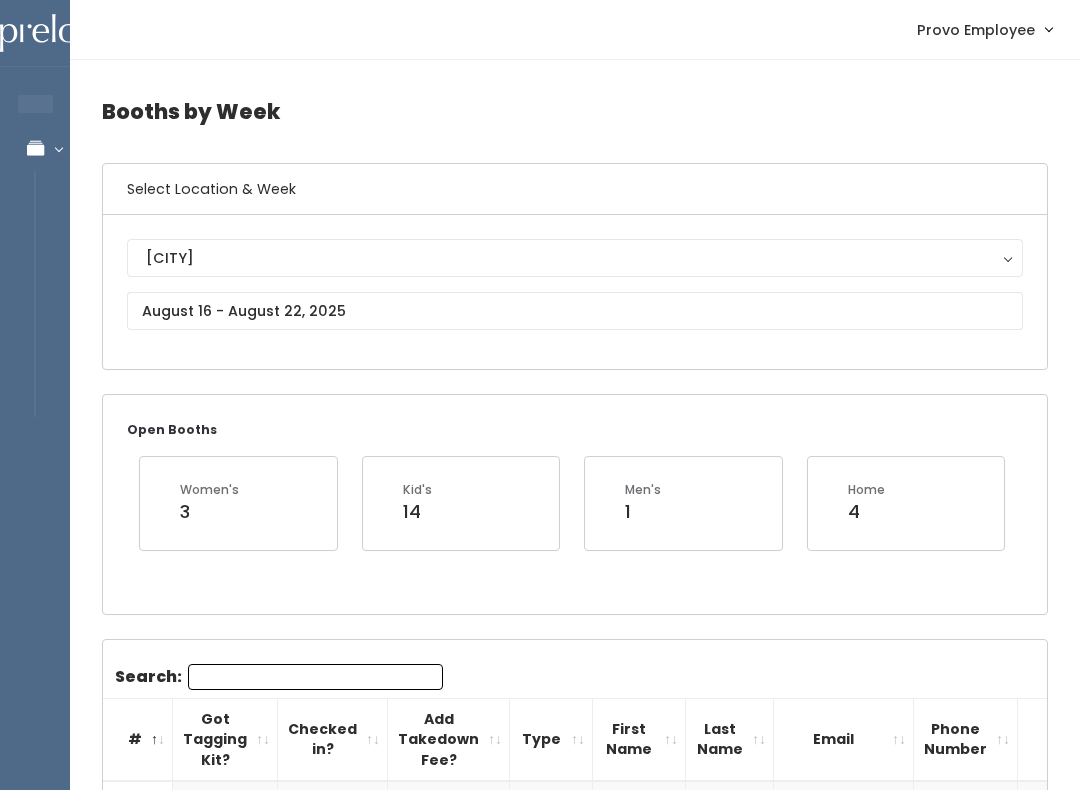 scroll, scrollTop: 0, scrollLeft: 0, axis: both 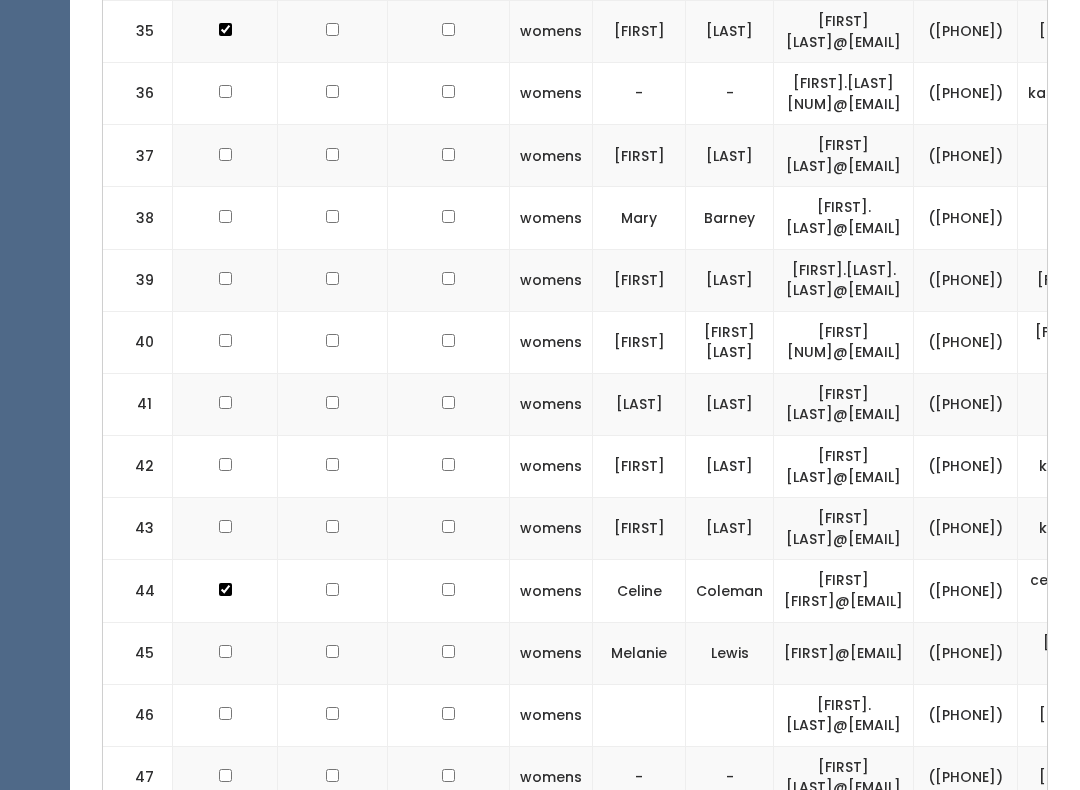 click at bounding box center [225, -1774] 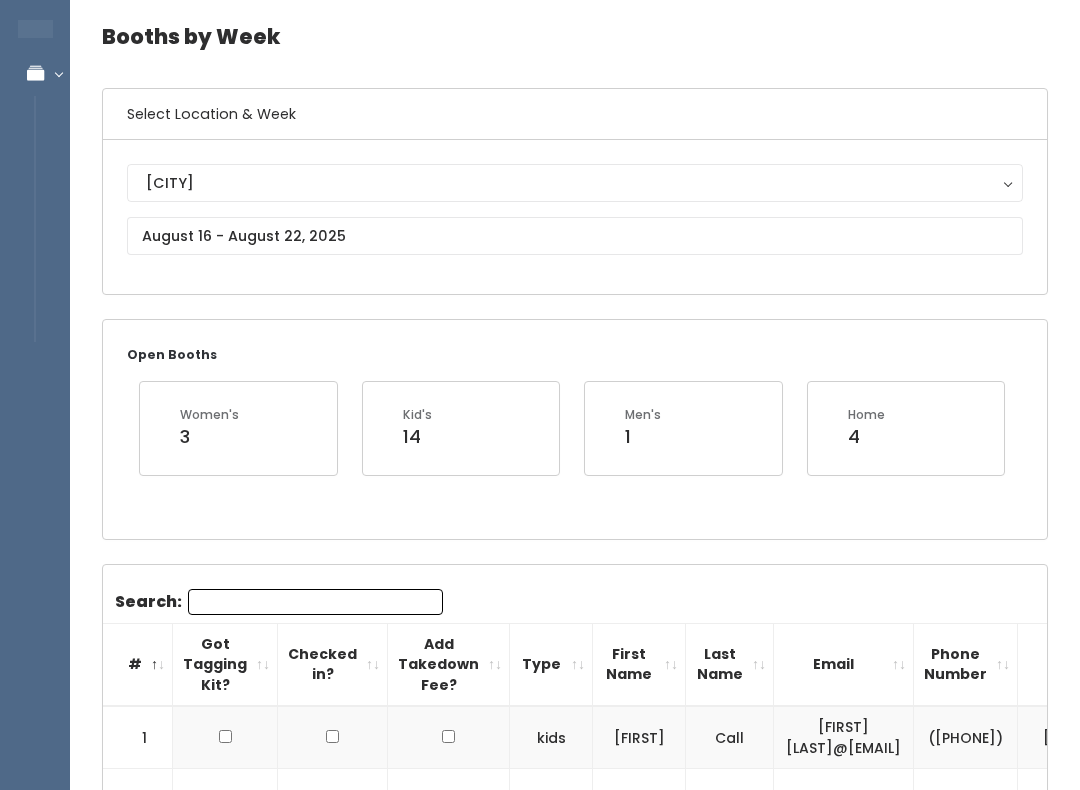 scroll, scrollTop: 0, scrollLeft: 0, axis: both 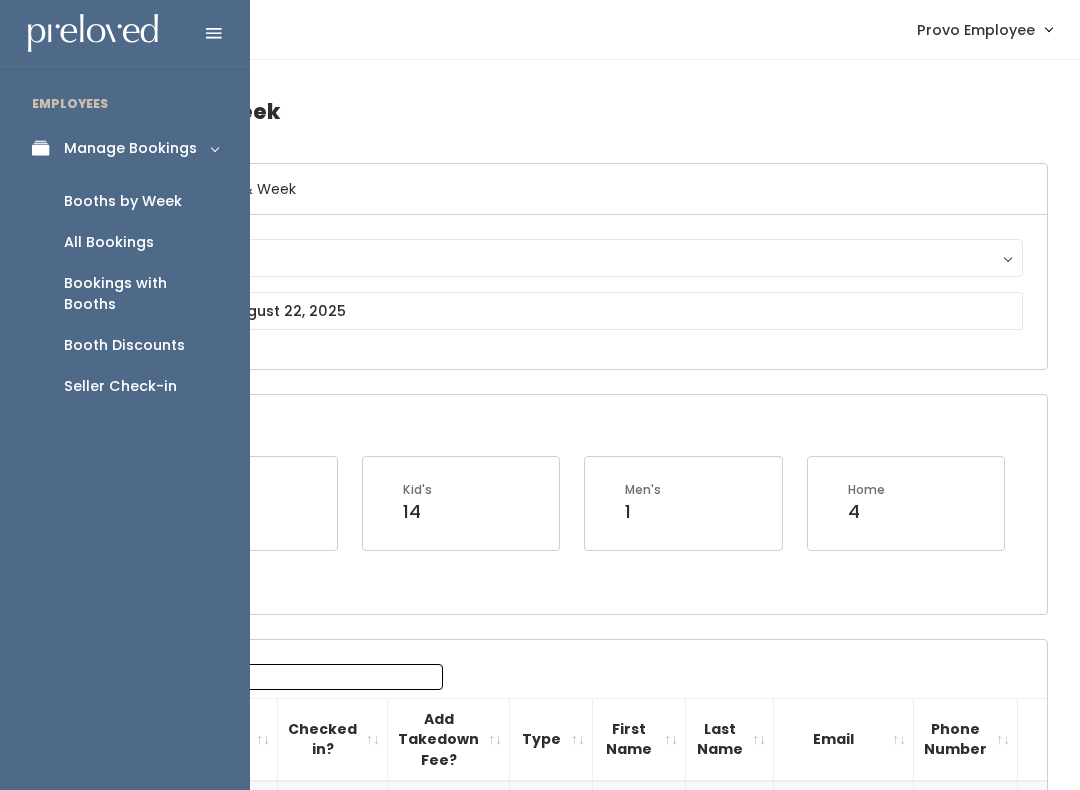 click on "Booth Discounts" at bounding box center [125, 345] 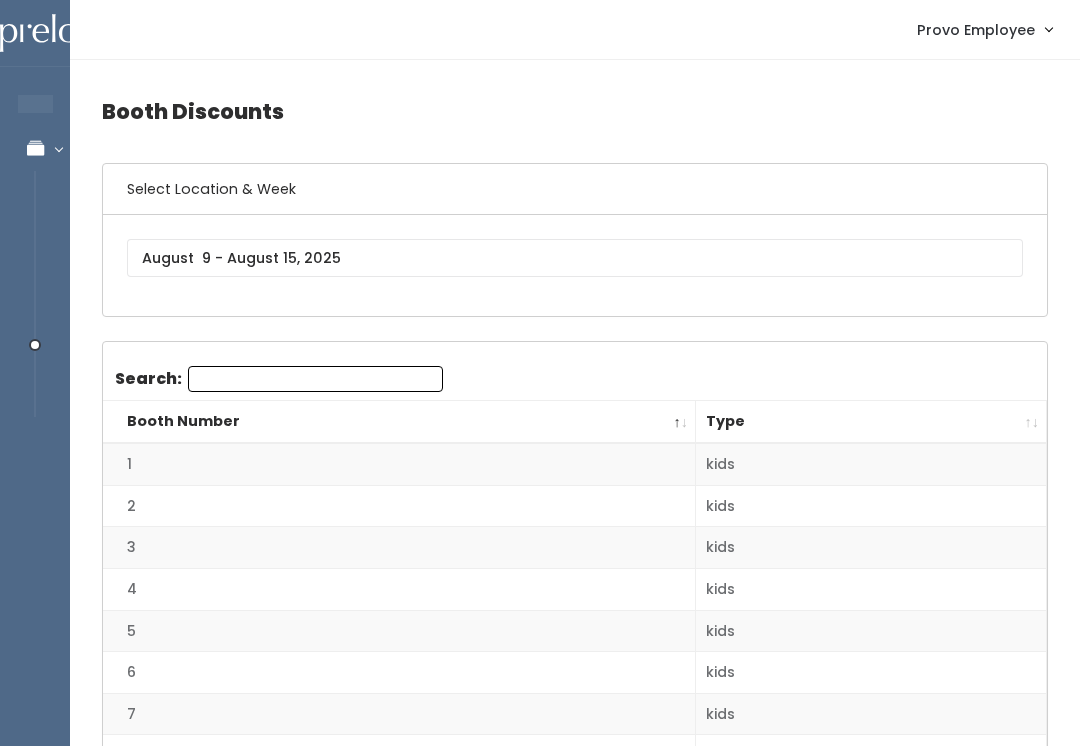 scroll, scrollTop: 0, scrollLeft: 0, axis: both 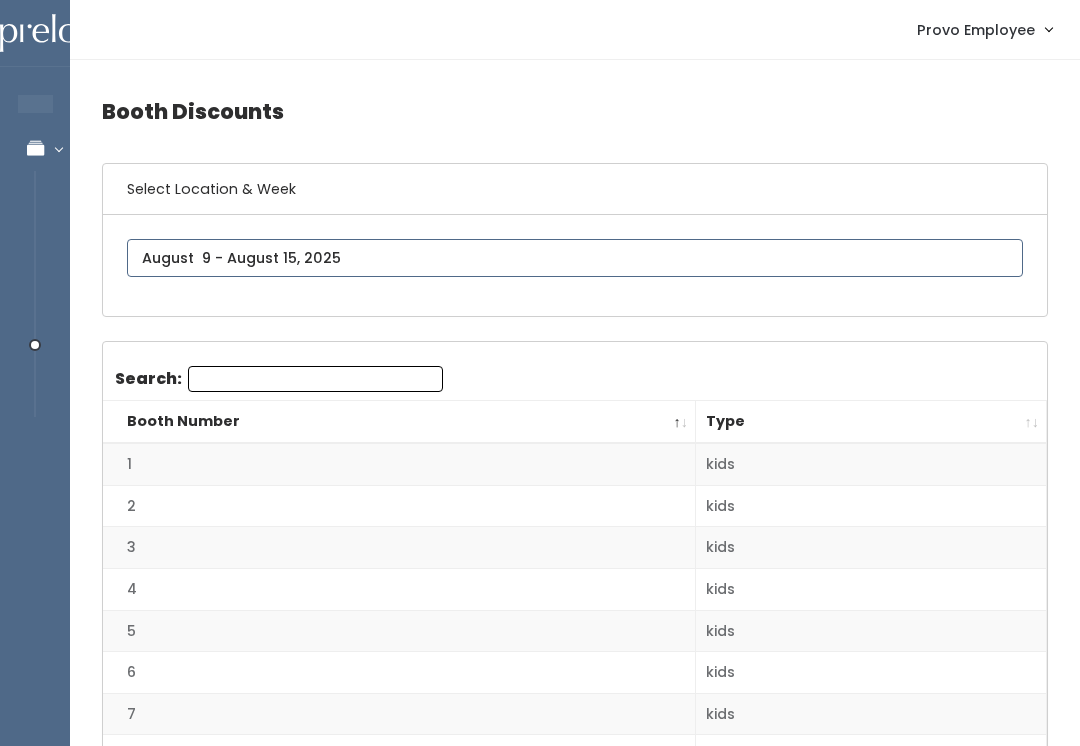 click on "EMPLOYEES
Manage Bookings
Booths by Week
All Bookings
Bookings with Booths
Booth Discounts
Seller Check-in
Provo Employee
Admin Home
My bookings
Logout" at bounding box center [540, 1648] 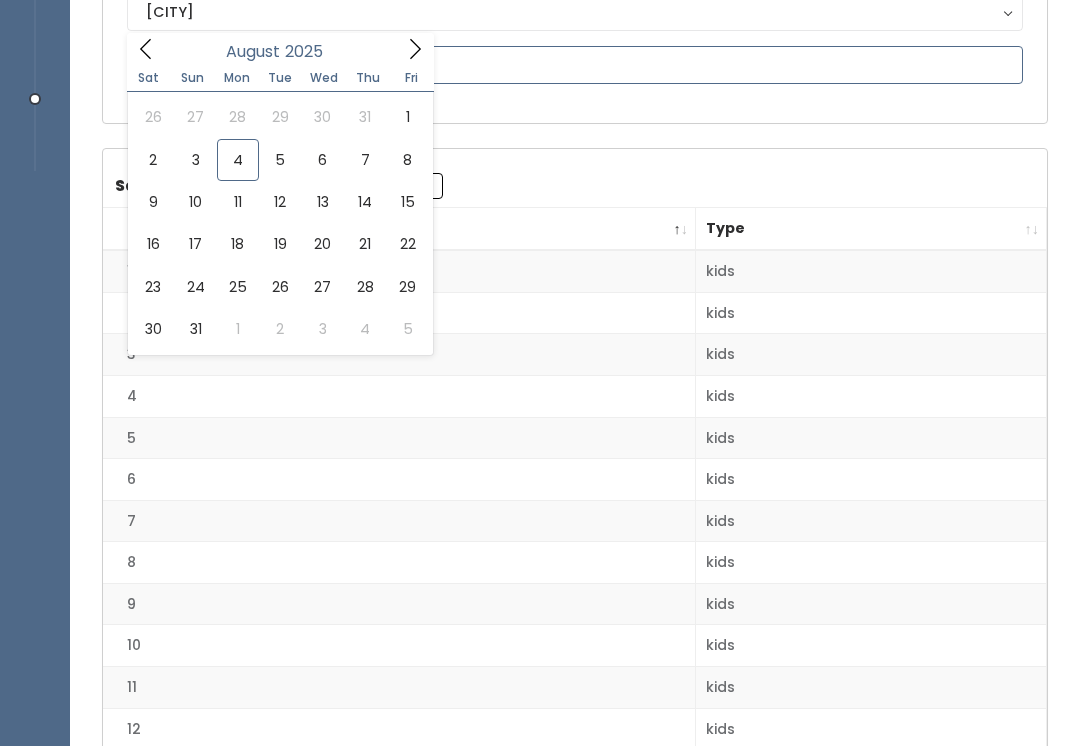 scroll, scrollTop: 0, scrollLeft: 0, axis: both 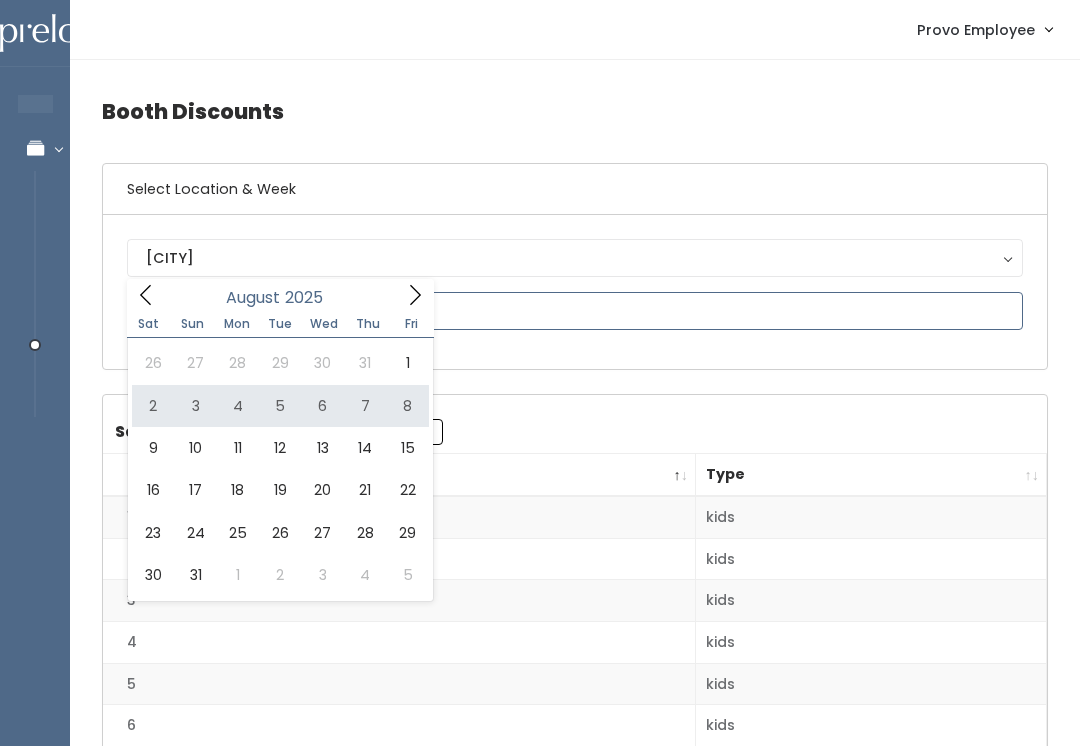 type on "August 2 to August 8" 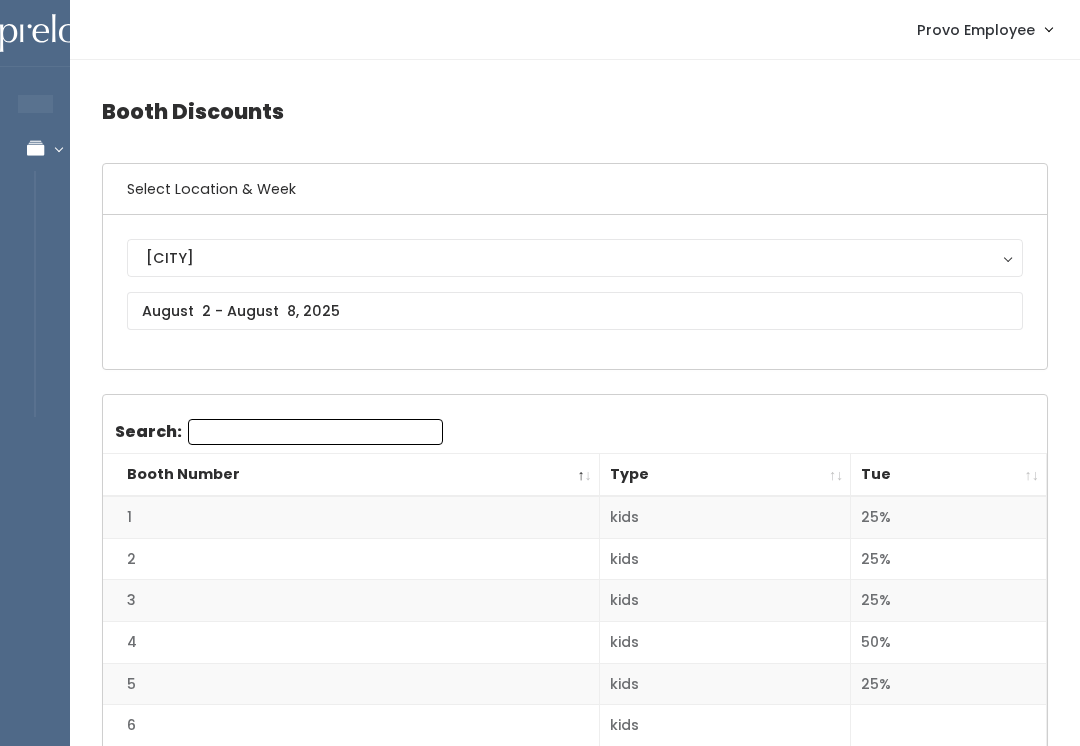 scroll, scrollTop: 0, scrollLeft: 0, axis: both 